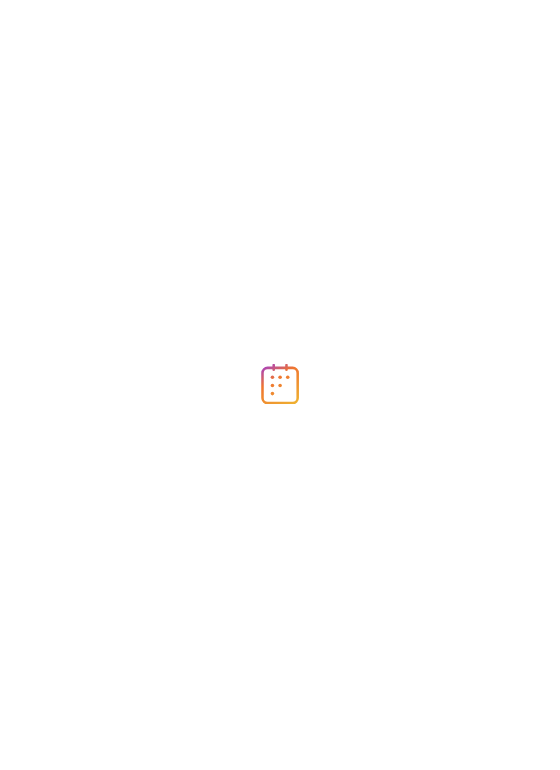 scroll, scrollTop: 0, scrollLeft: 0, axis: both 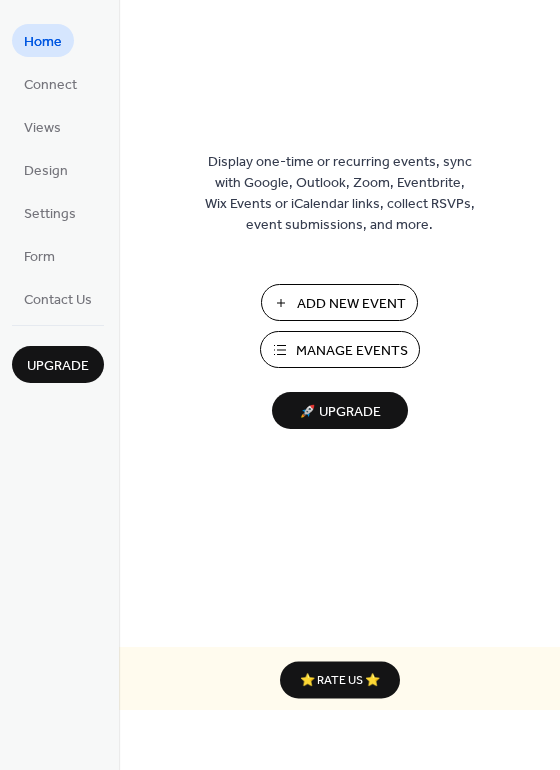 click on "Manage Events" at bounding box center [352, 351] 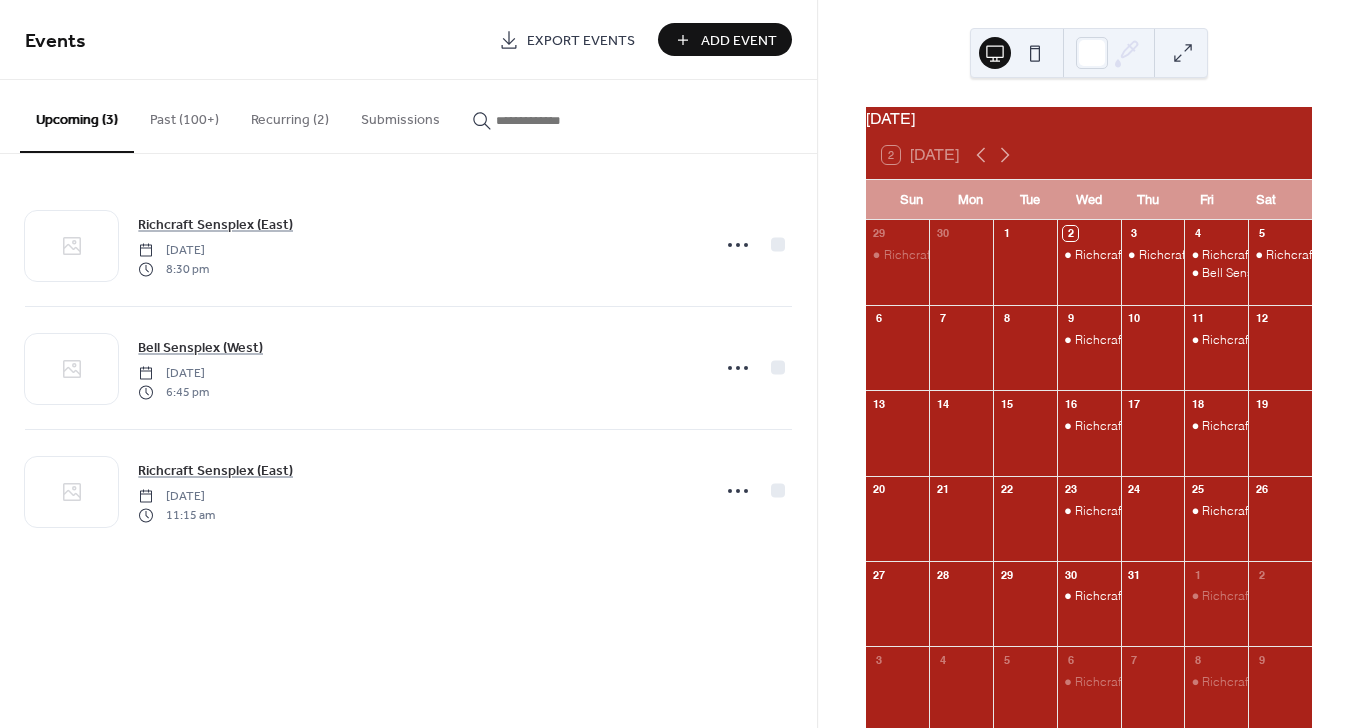 scroll, scrollTop: 0, scrollLeft: 0, axis: both 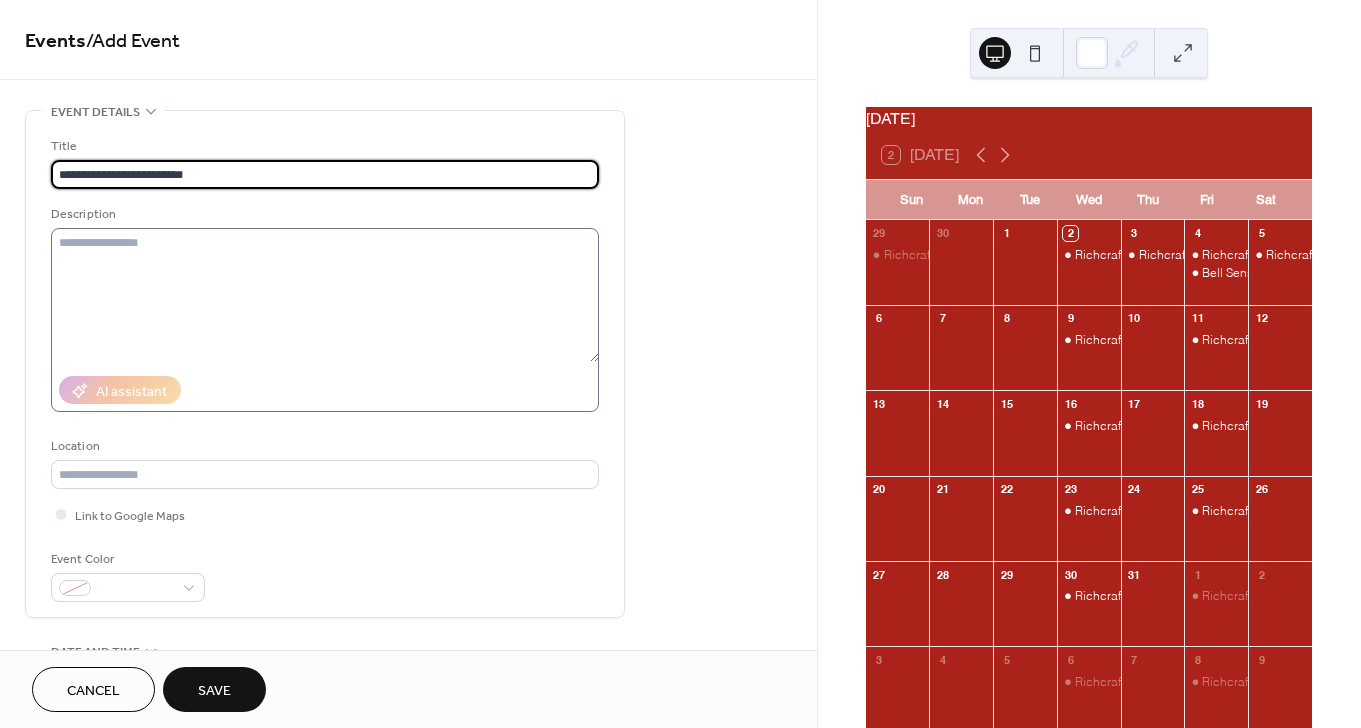 type on "**********" 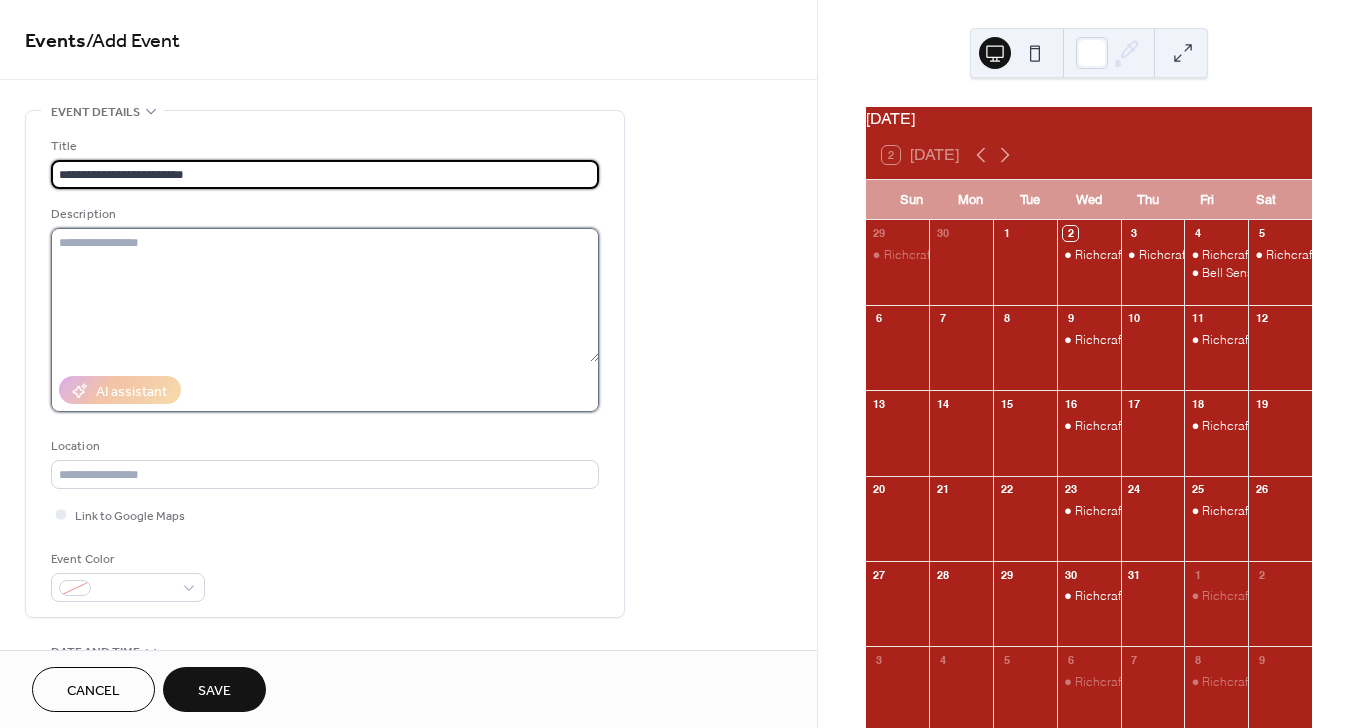 click at bounding box center (325, 295) 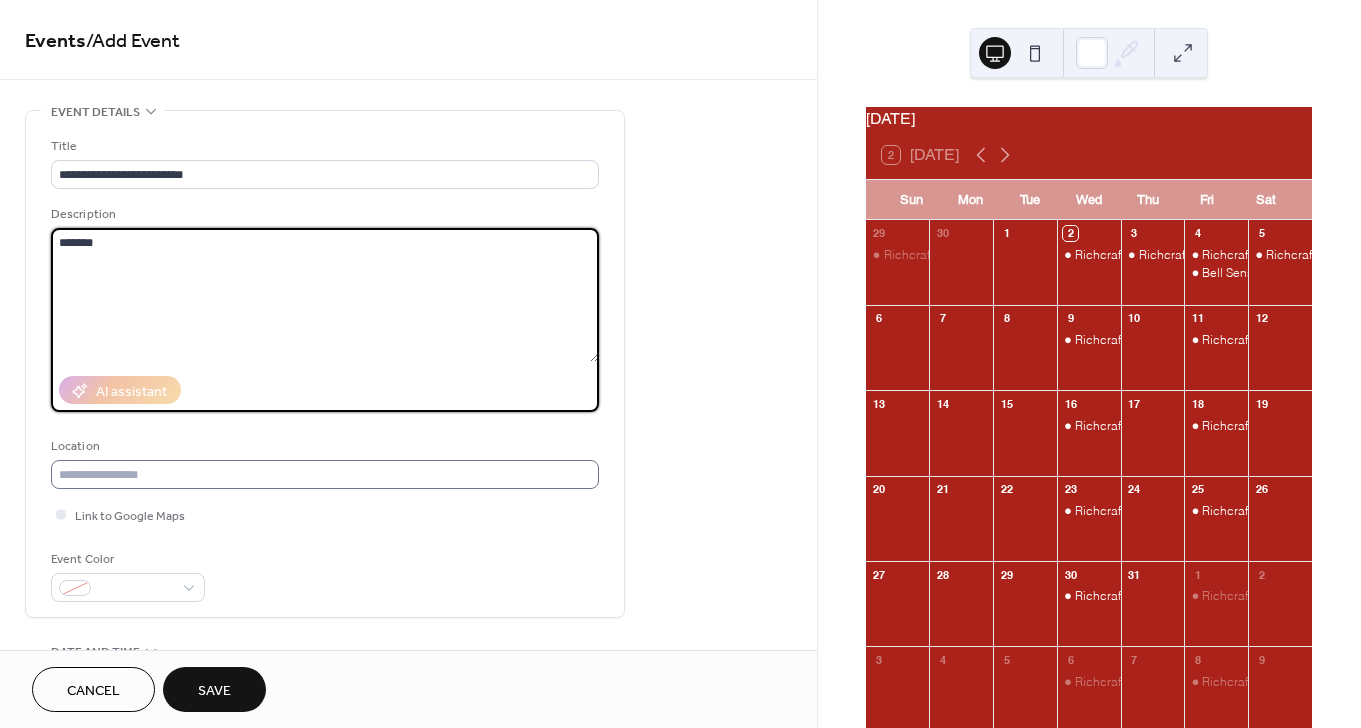 type on "*******" 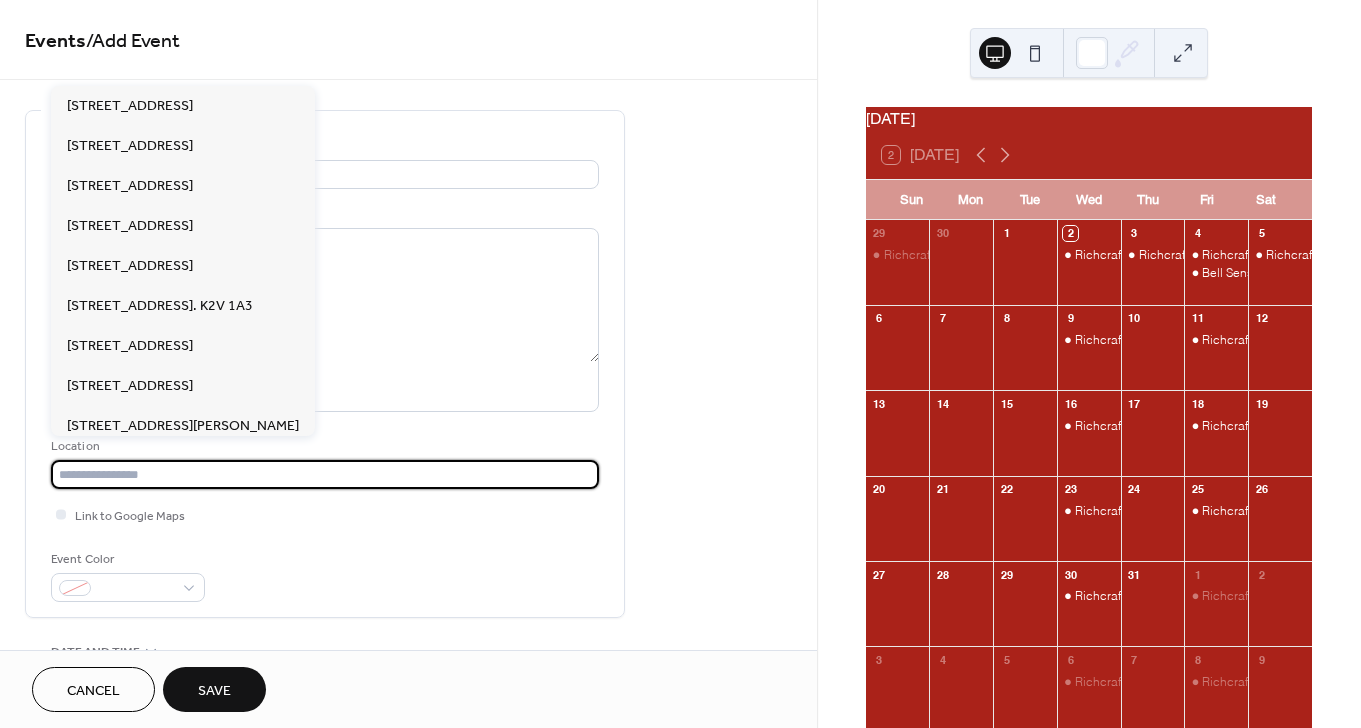click at bounding box center [325, 474] 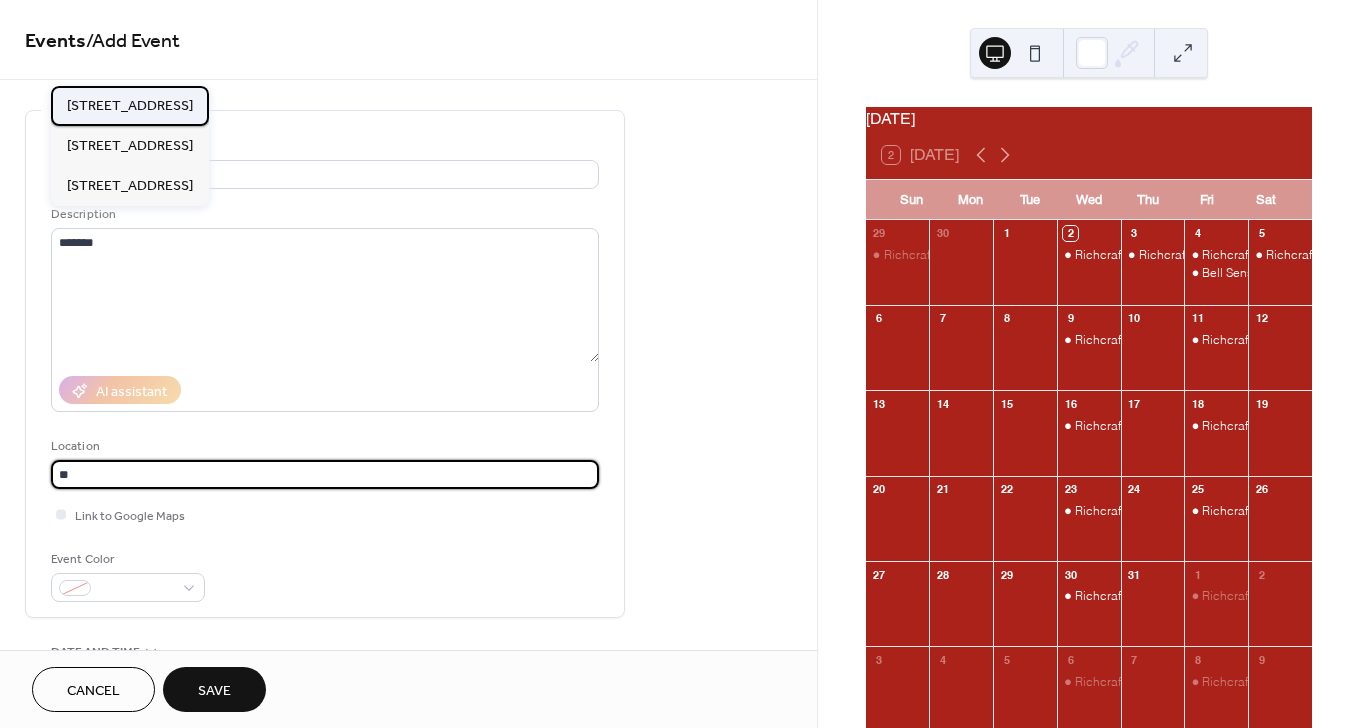 click on "811 Shefford Rd, Gloucester, ON K1J 8H9" at bounding box center (130, 106) 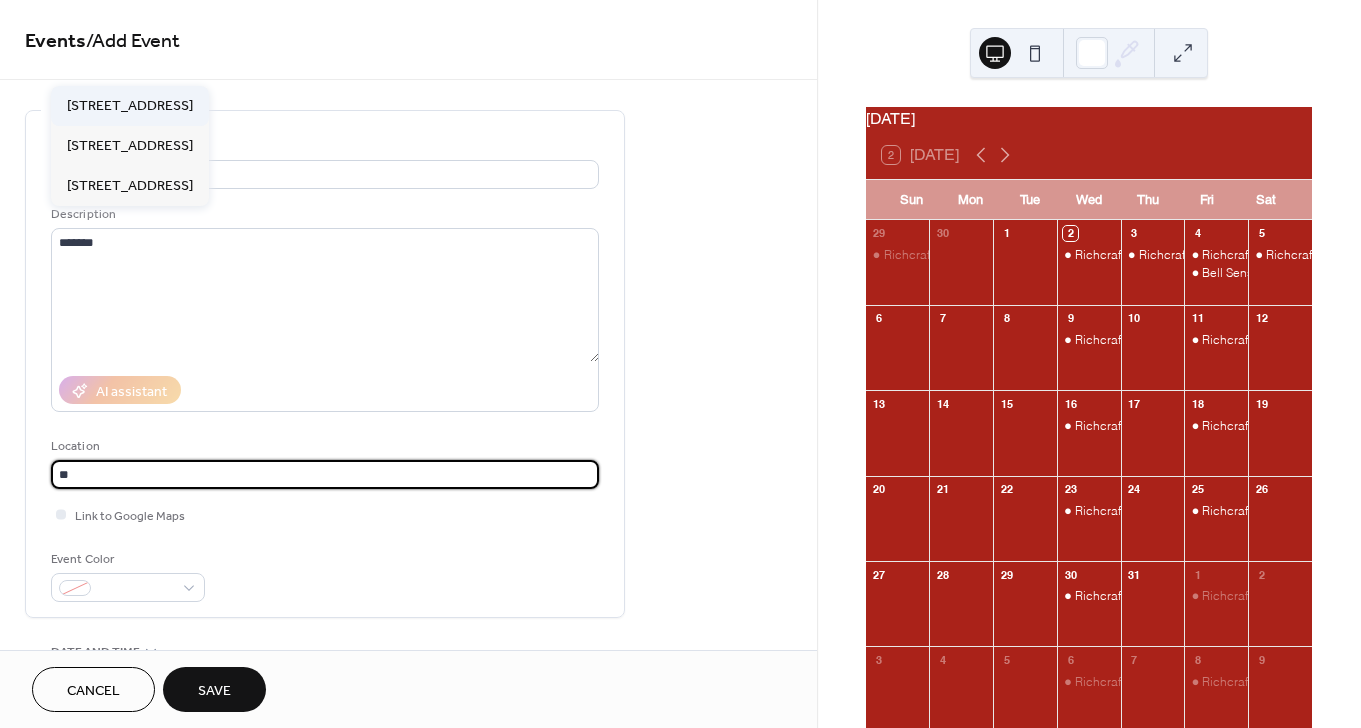 type on "**********" 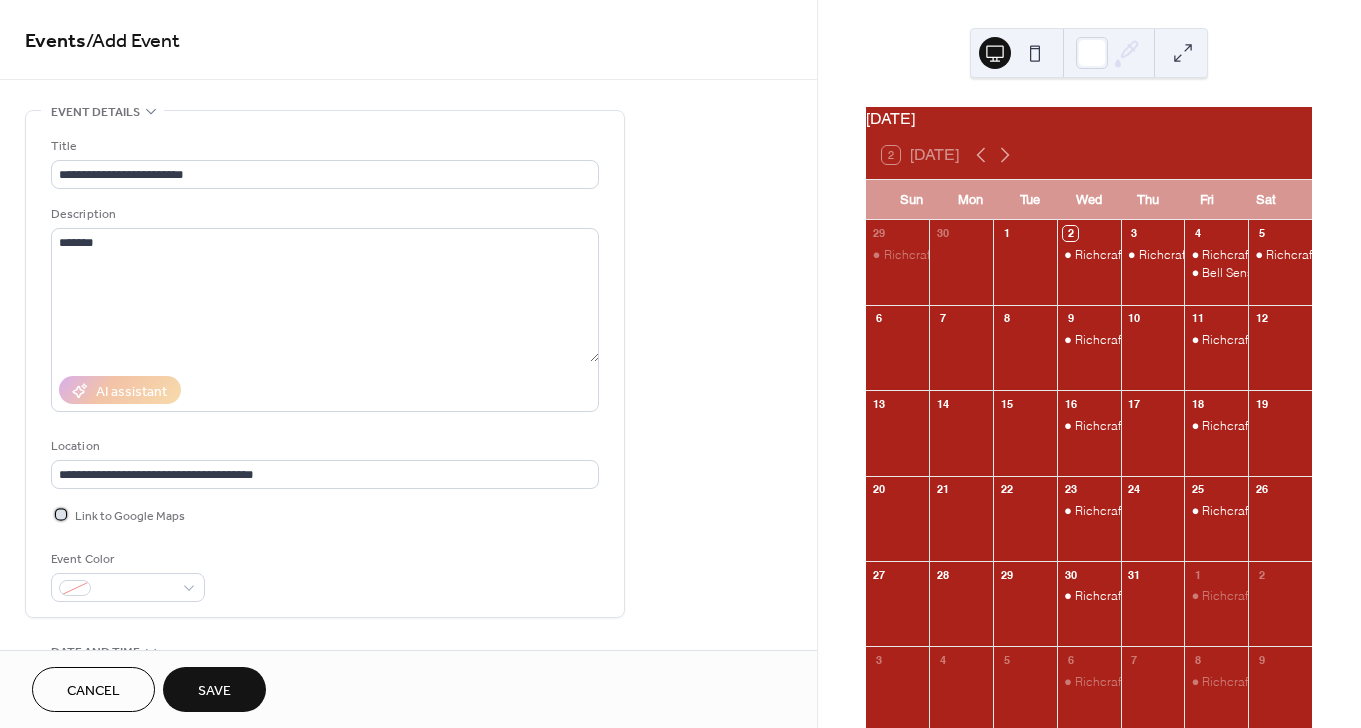 click at bounding box center (61, 514) 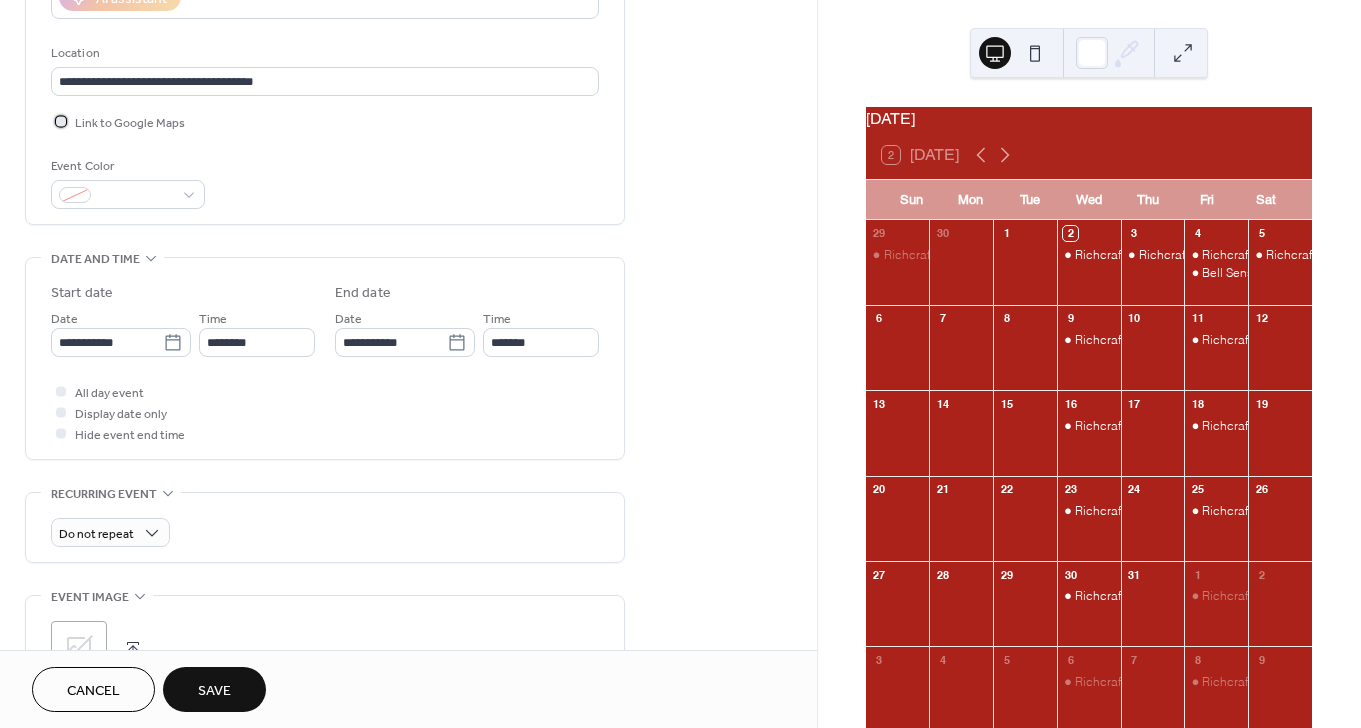 scroll, scrollTop: 414, scrollLeft: 0, axis: vertical 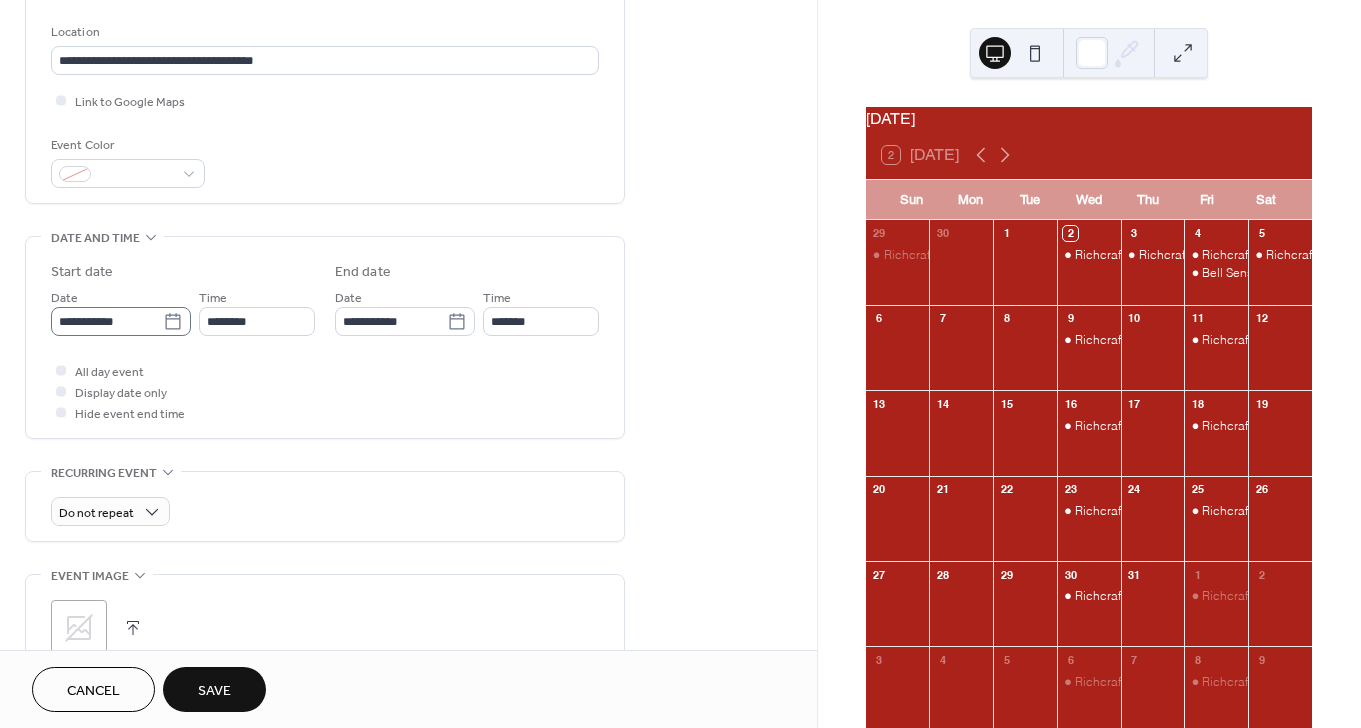 click 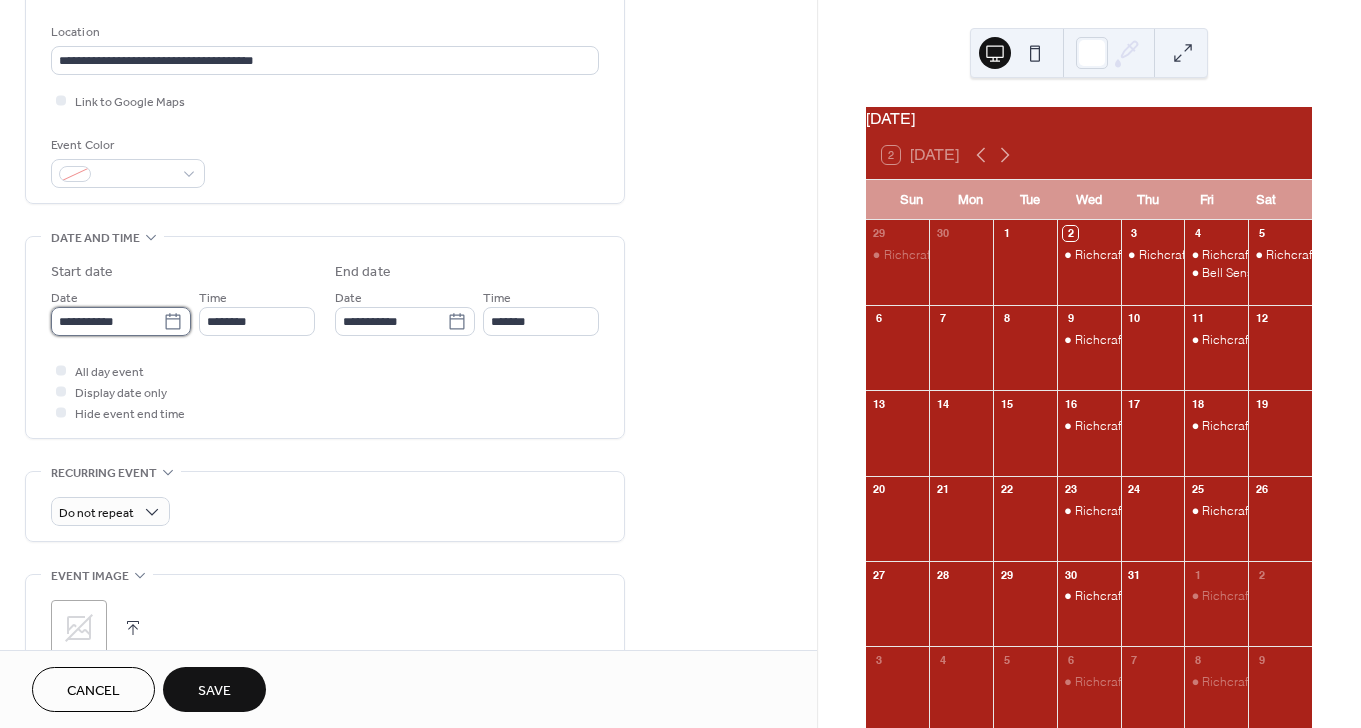 click on "**********" at bounding box center (107, 321) 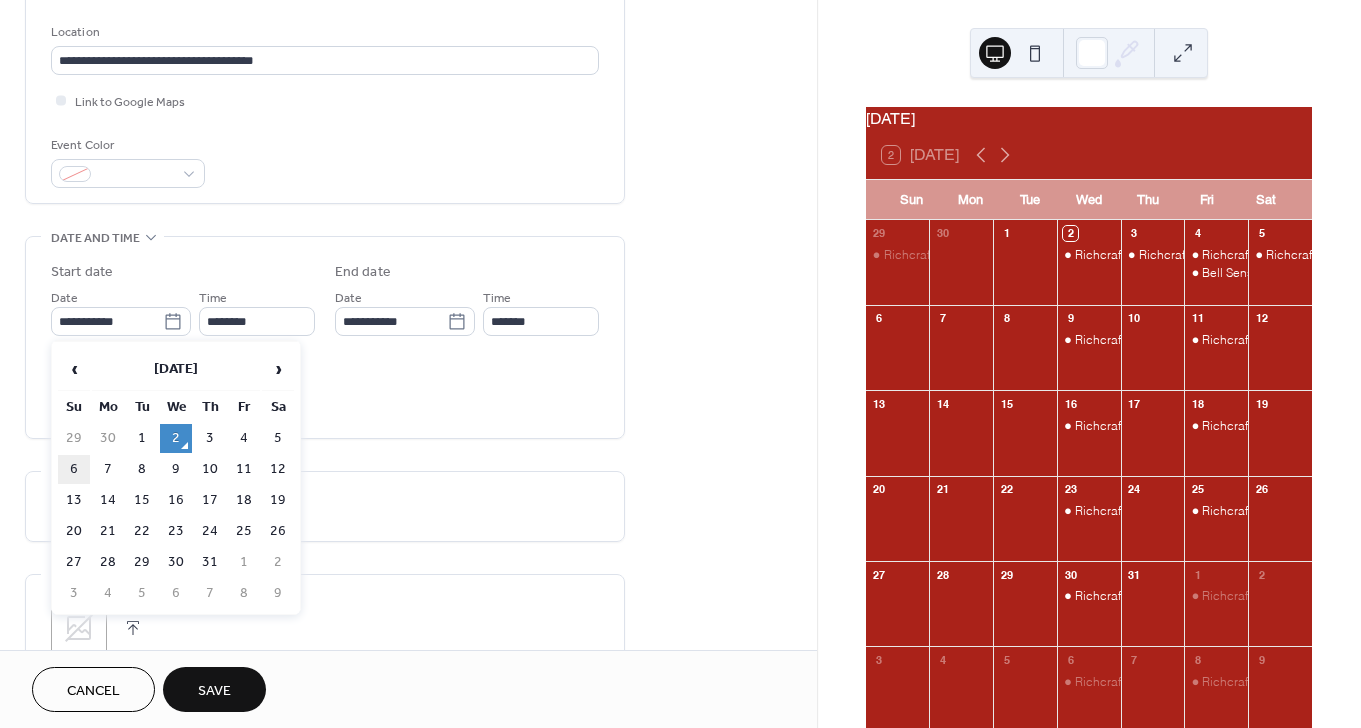 click on "6" at bounding box center [74, 469] 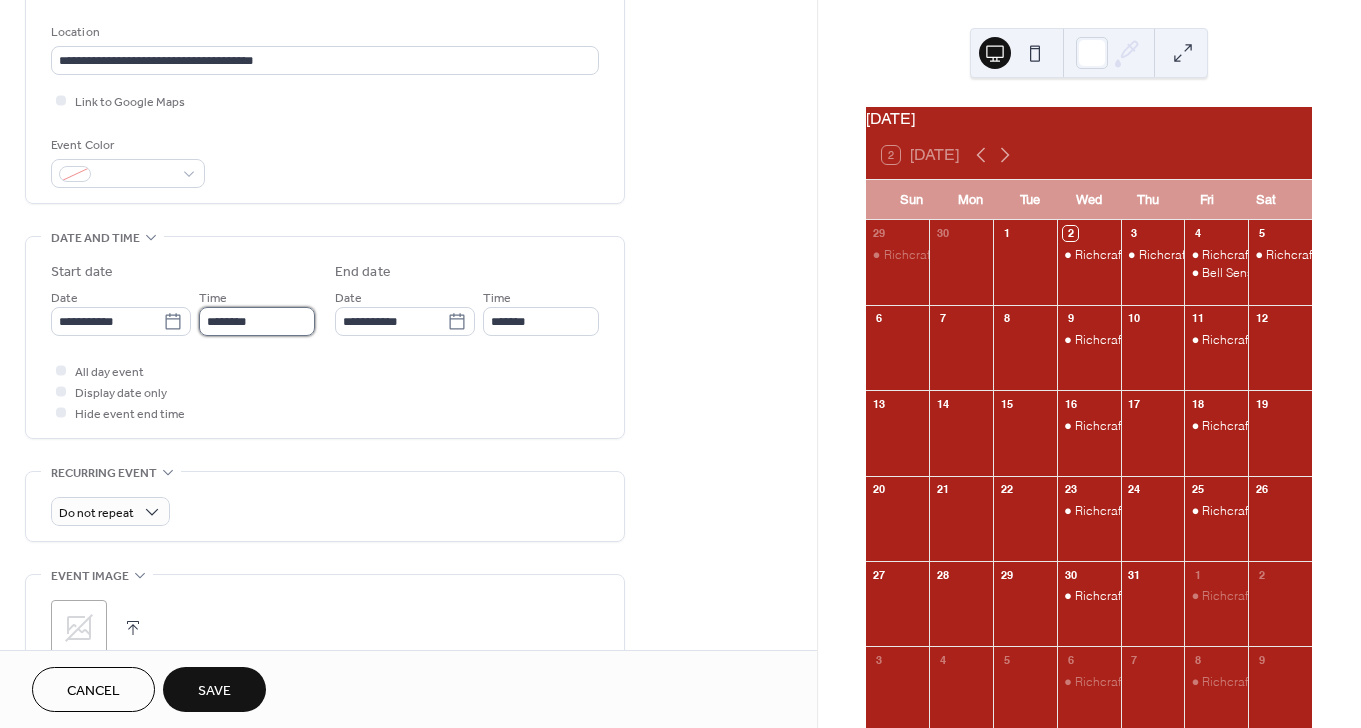 click on "********" at bounding box center (257, 321) 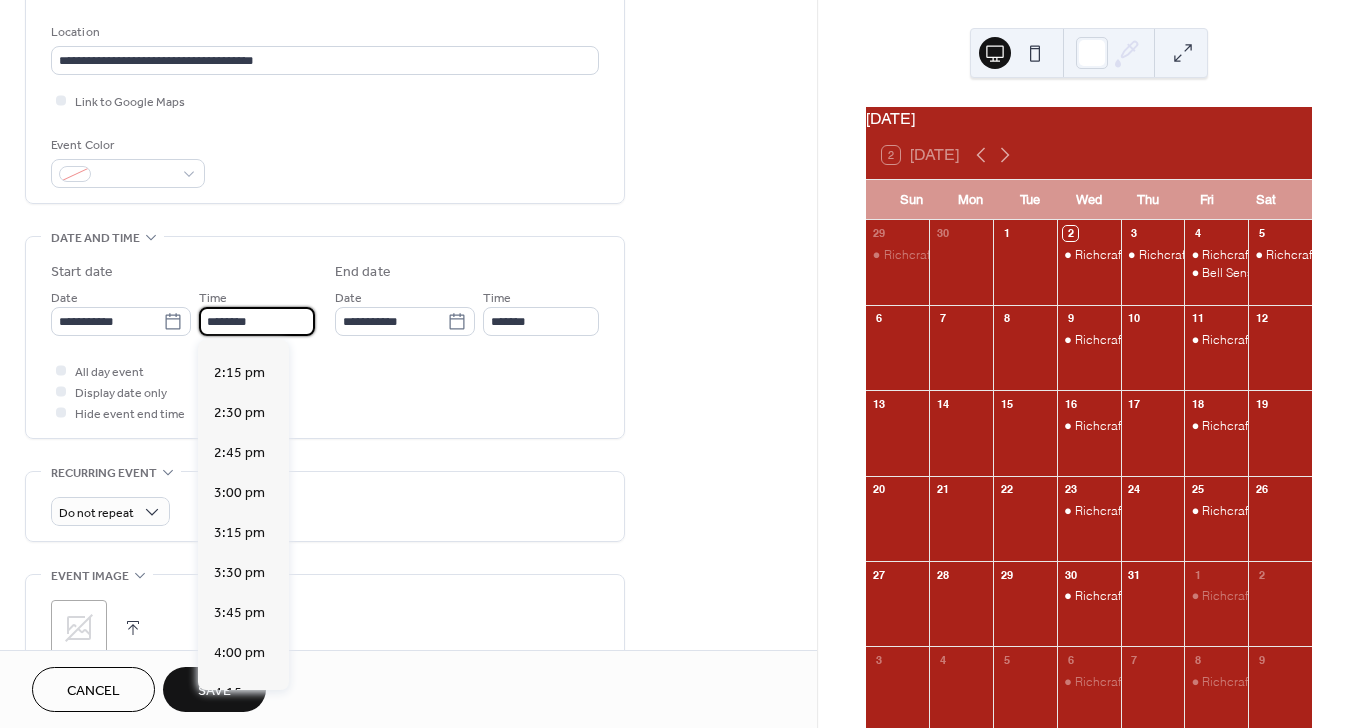 scroll, scrollTop: 2280, scrollLeft: 0, axis: vertical 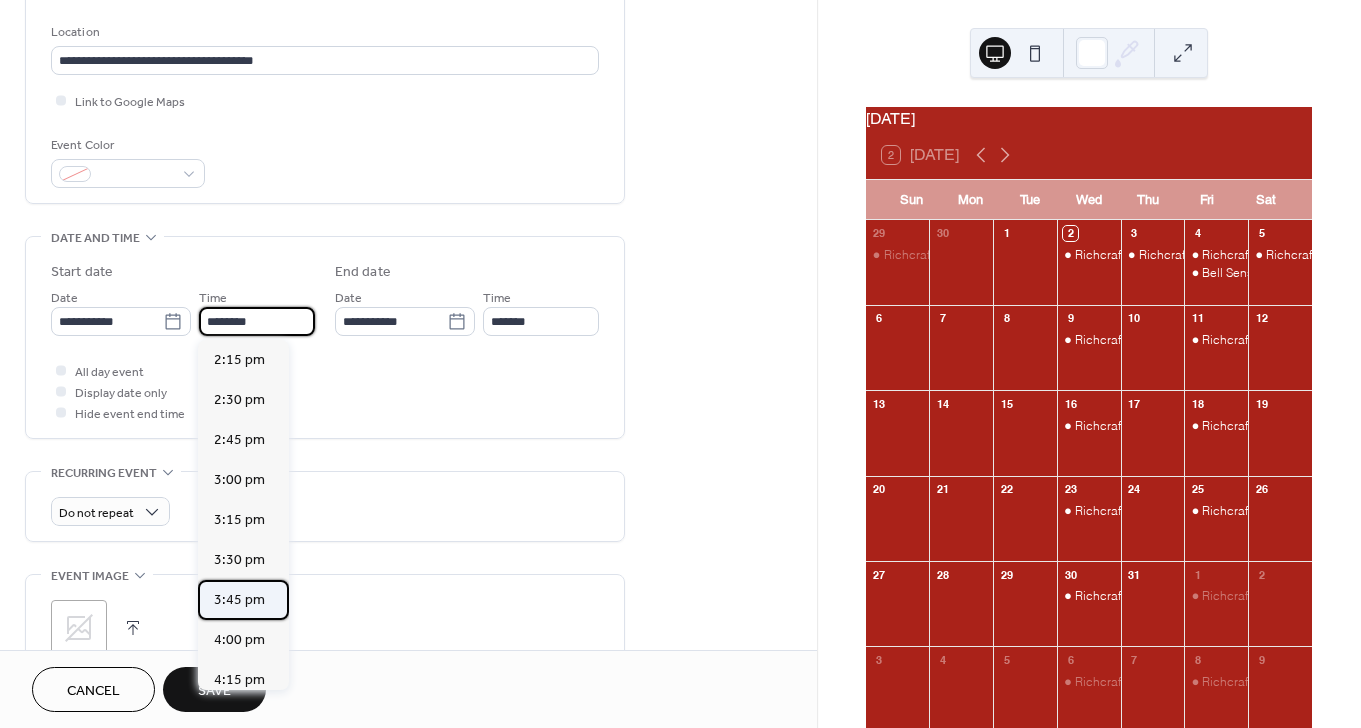 click on "3:45 pm" at bounding box center [239, 600] 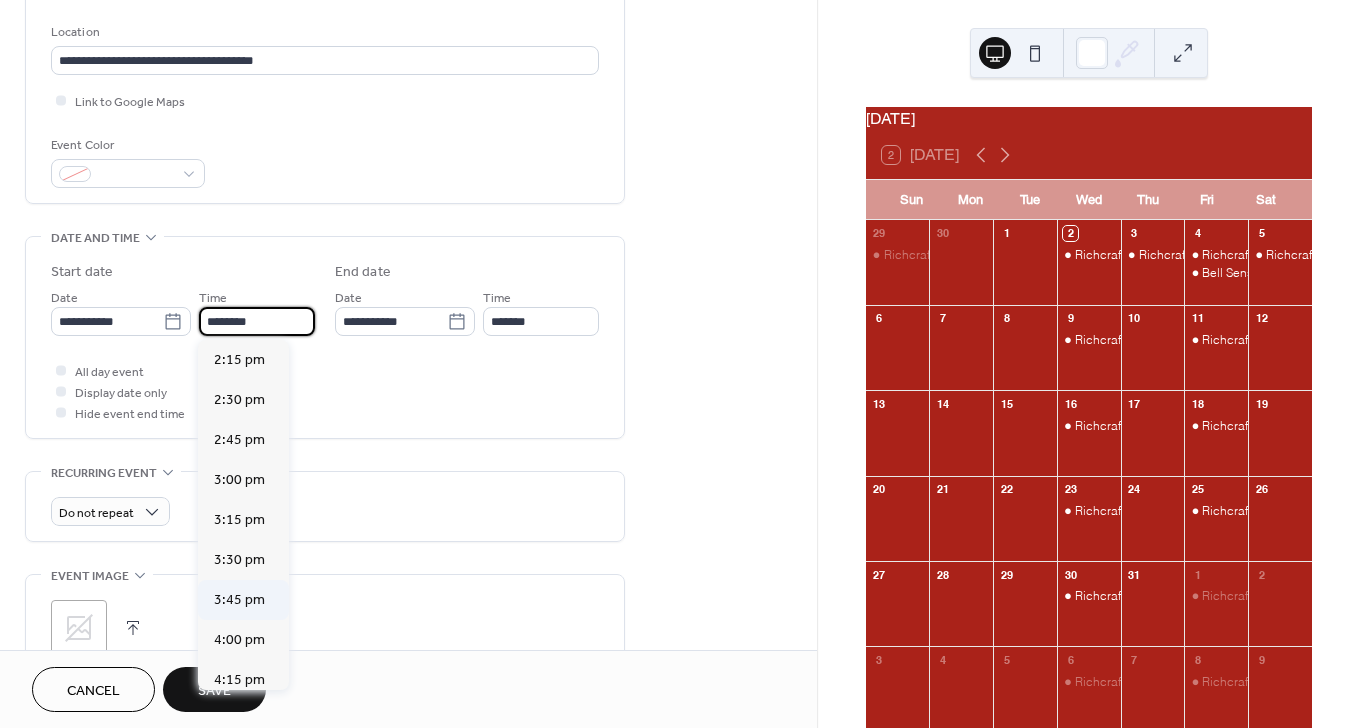 type on "*******" 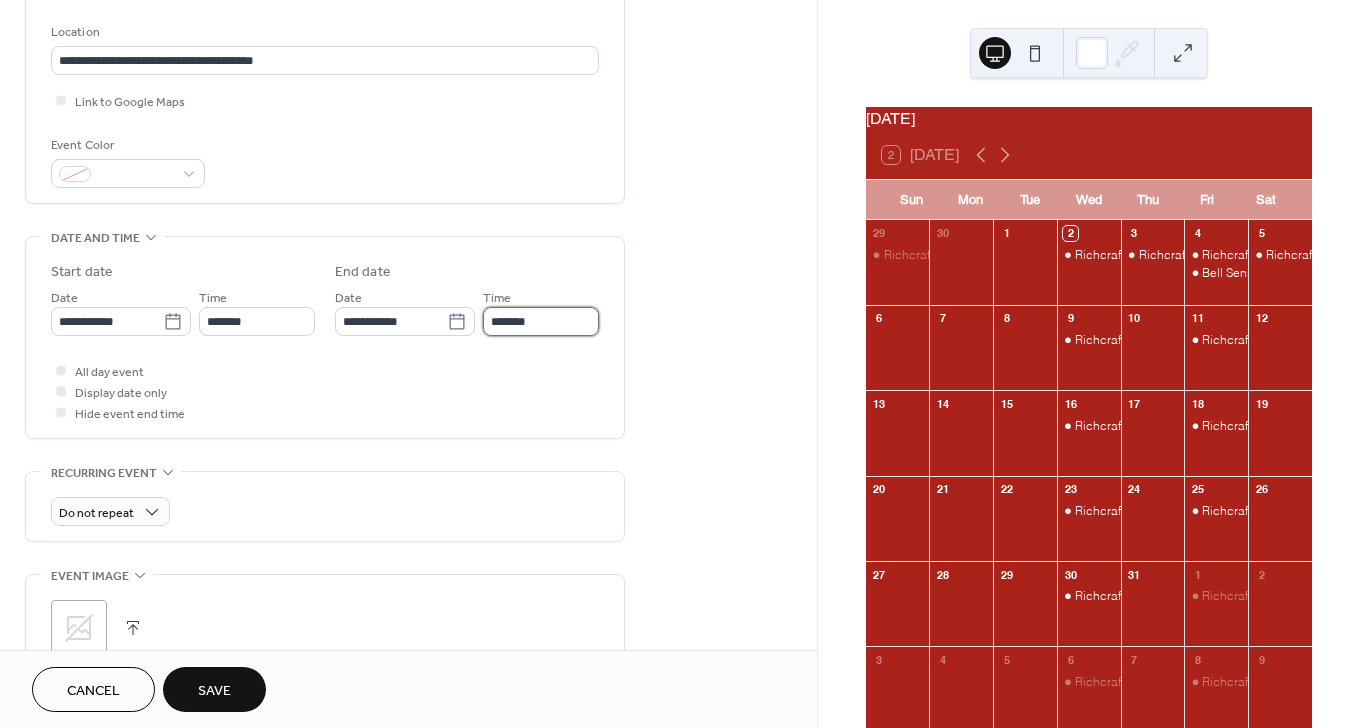 click on "*******" at bounding box center (541, 321) 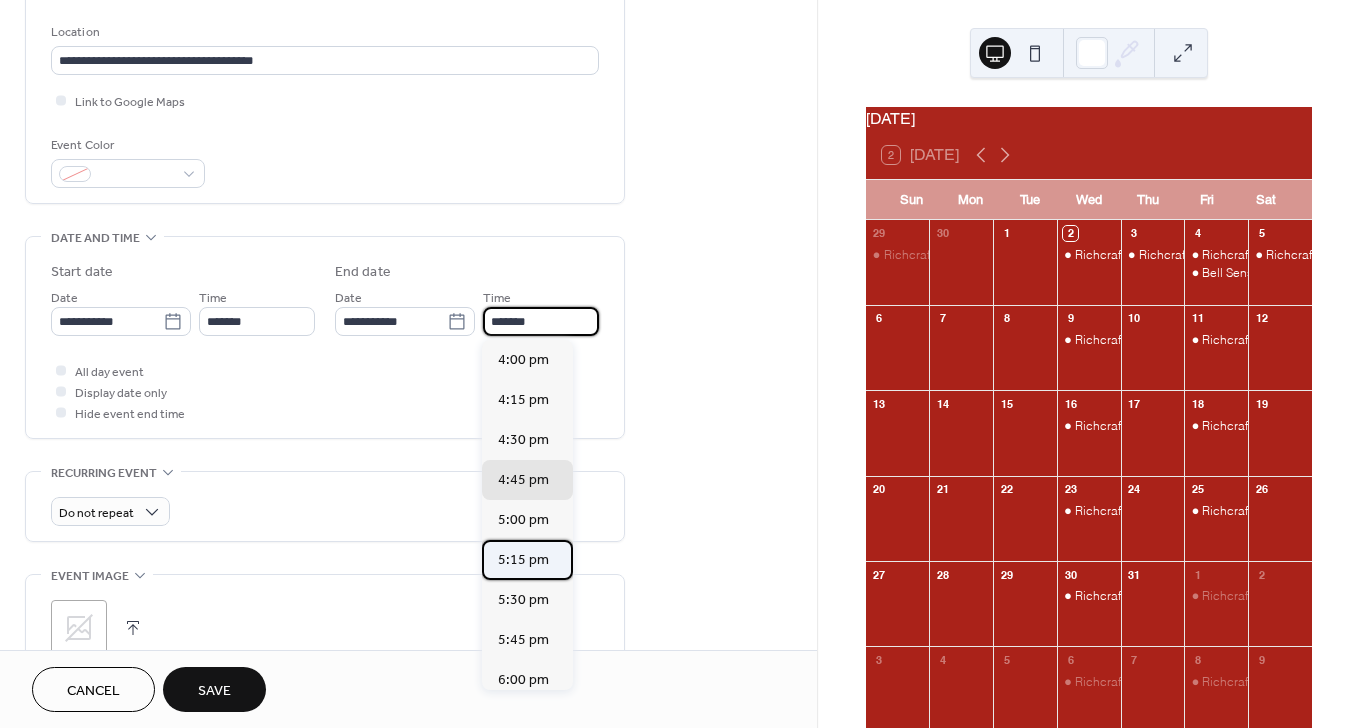 click on "5:15 pm" at bounding box center [523, 560] 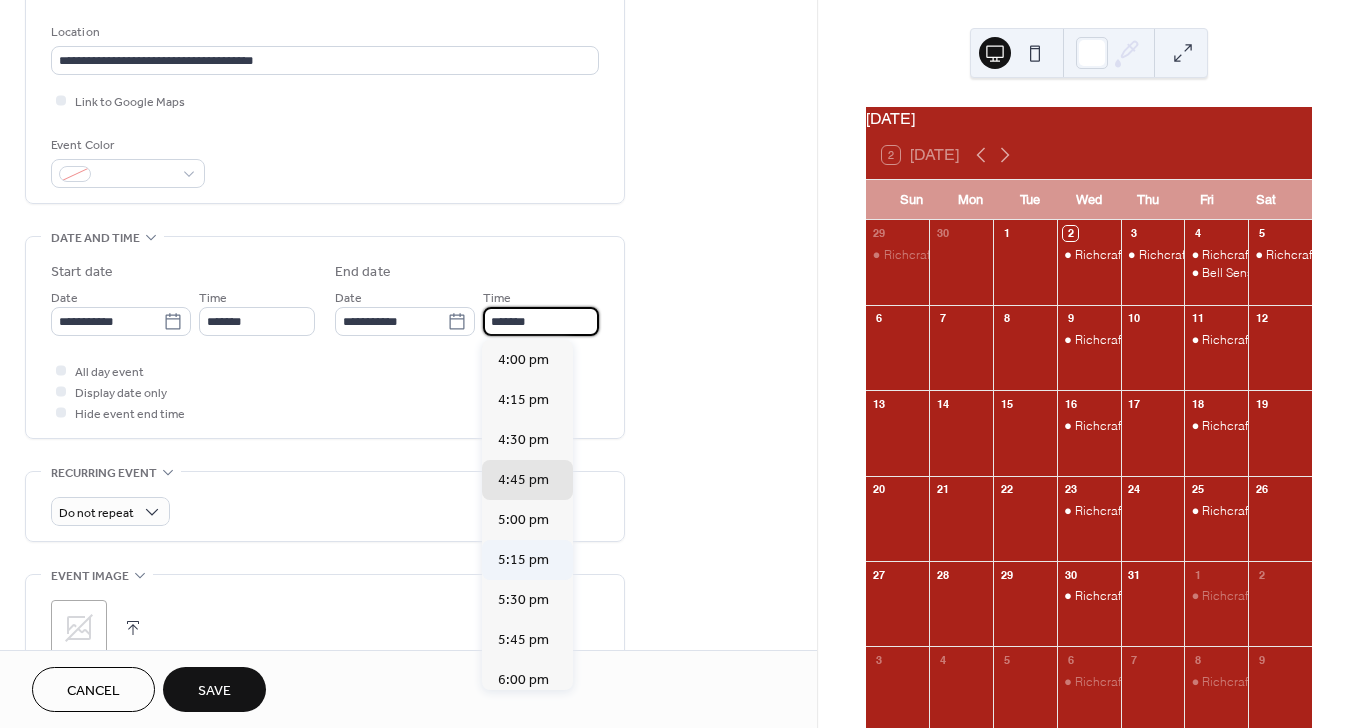 type on "*******" 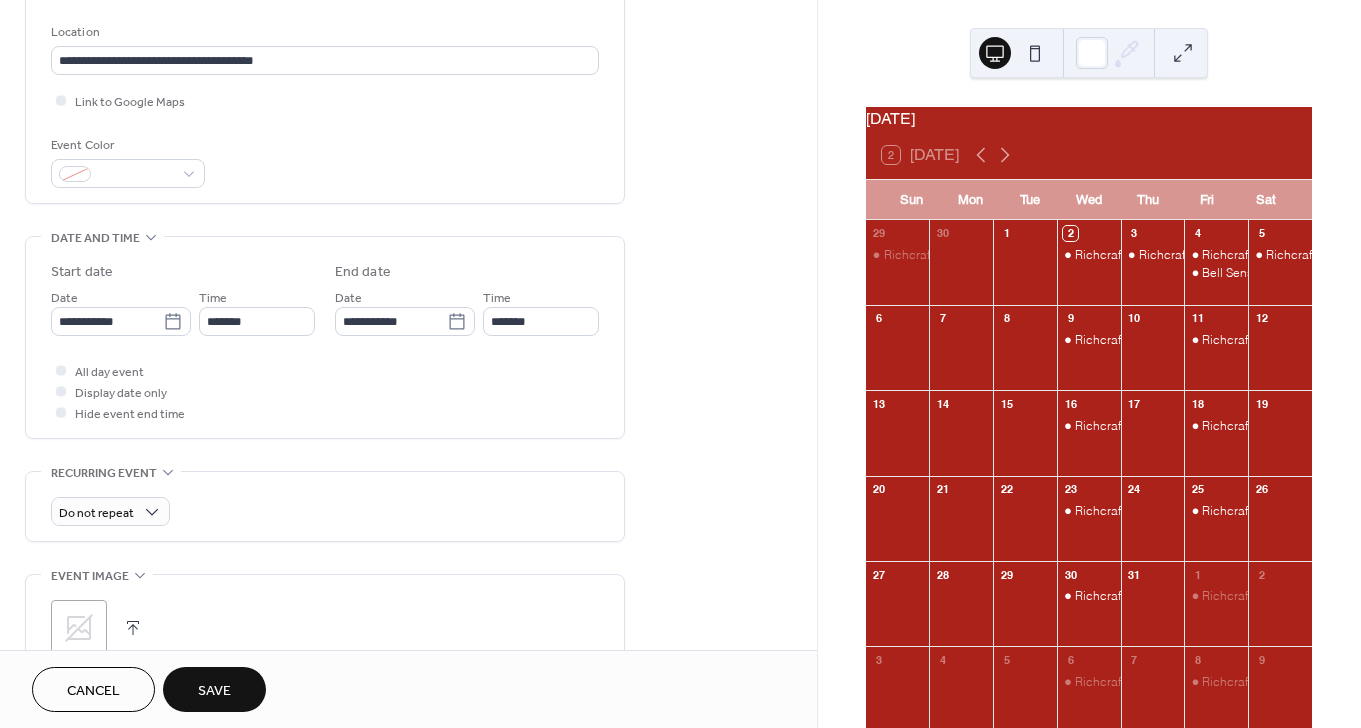 click on "Save" at bounding box center [214, 691] 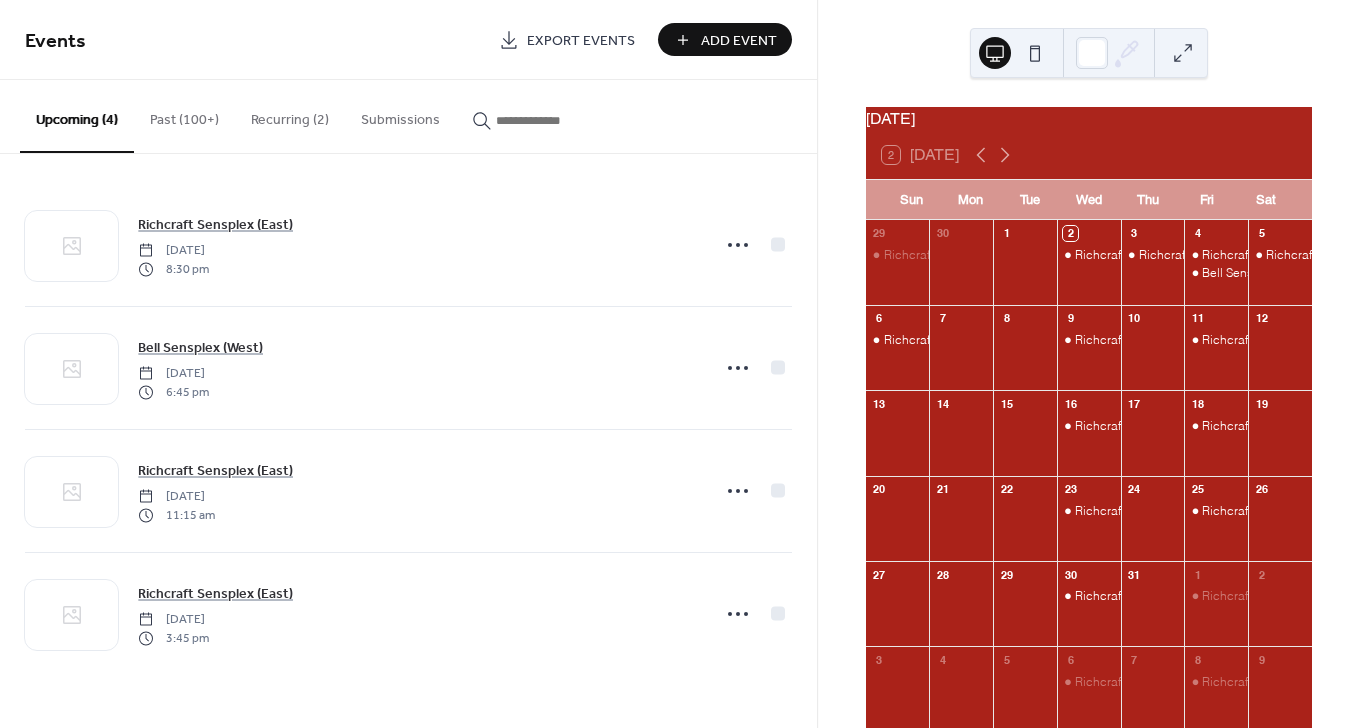 click on "Add Event" at bounding box center [739, 41] 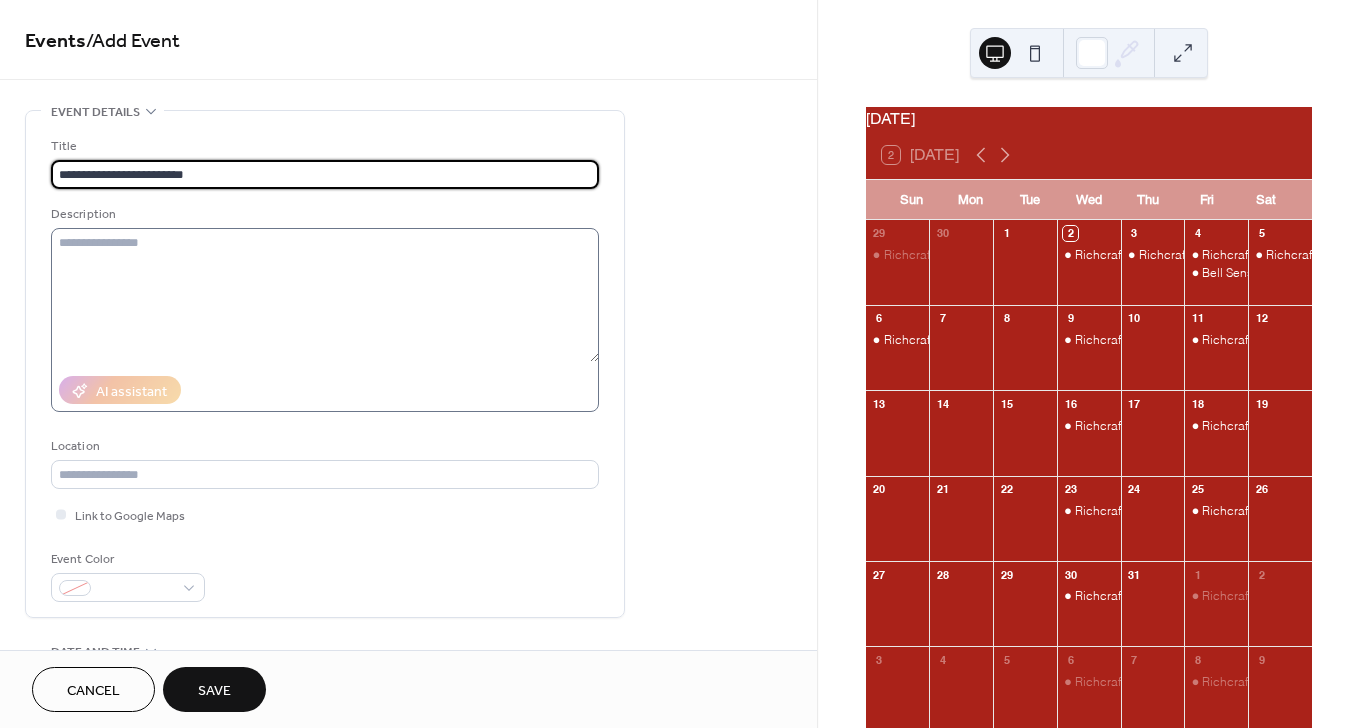 type on "**********" 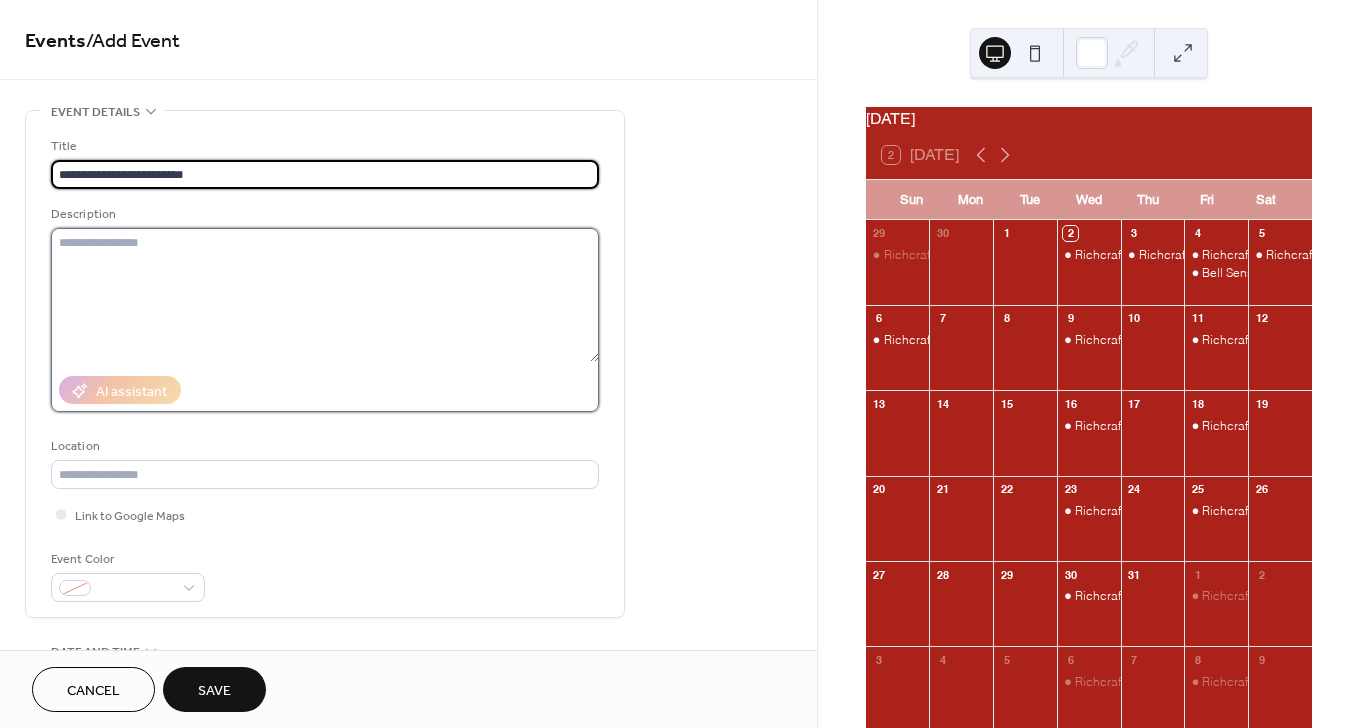 click at bounding box center (325, 295) 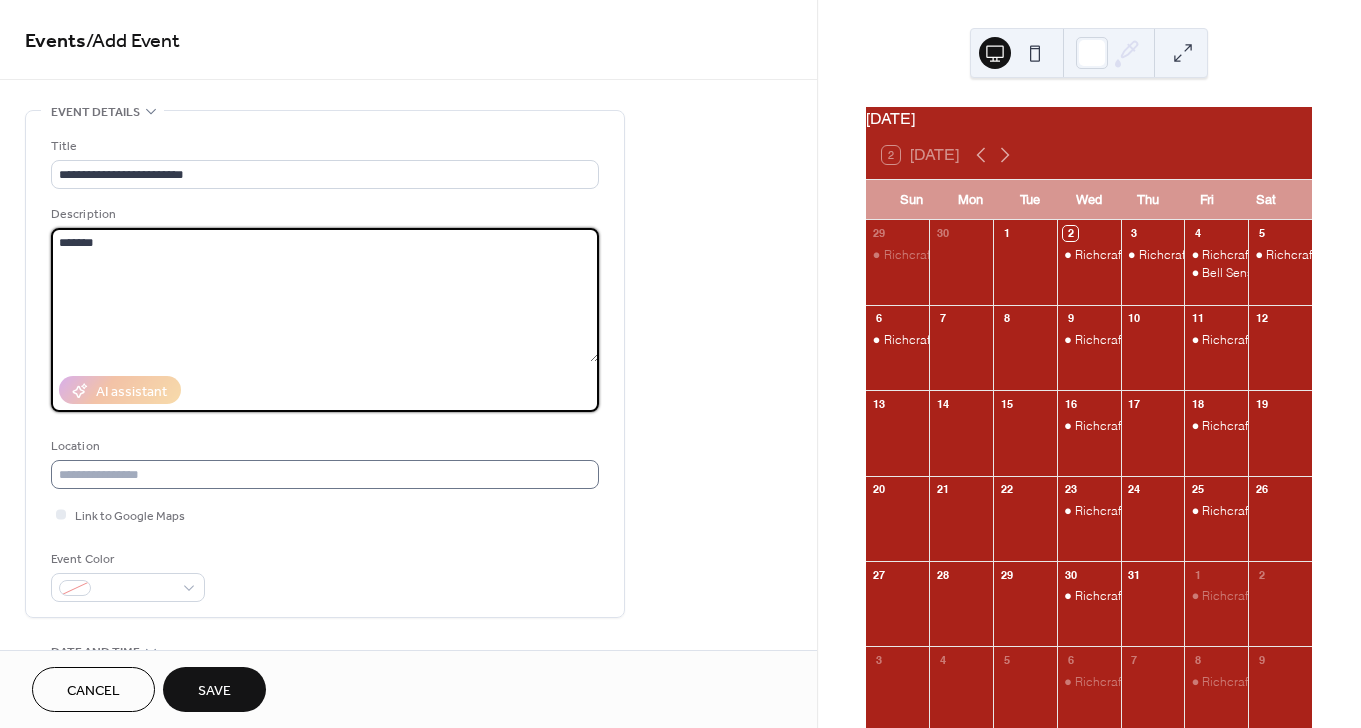 type on "*******" 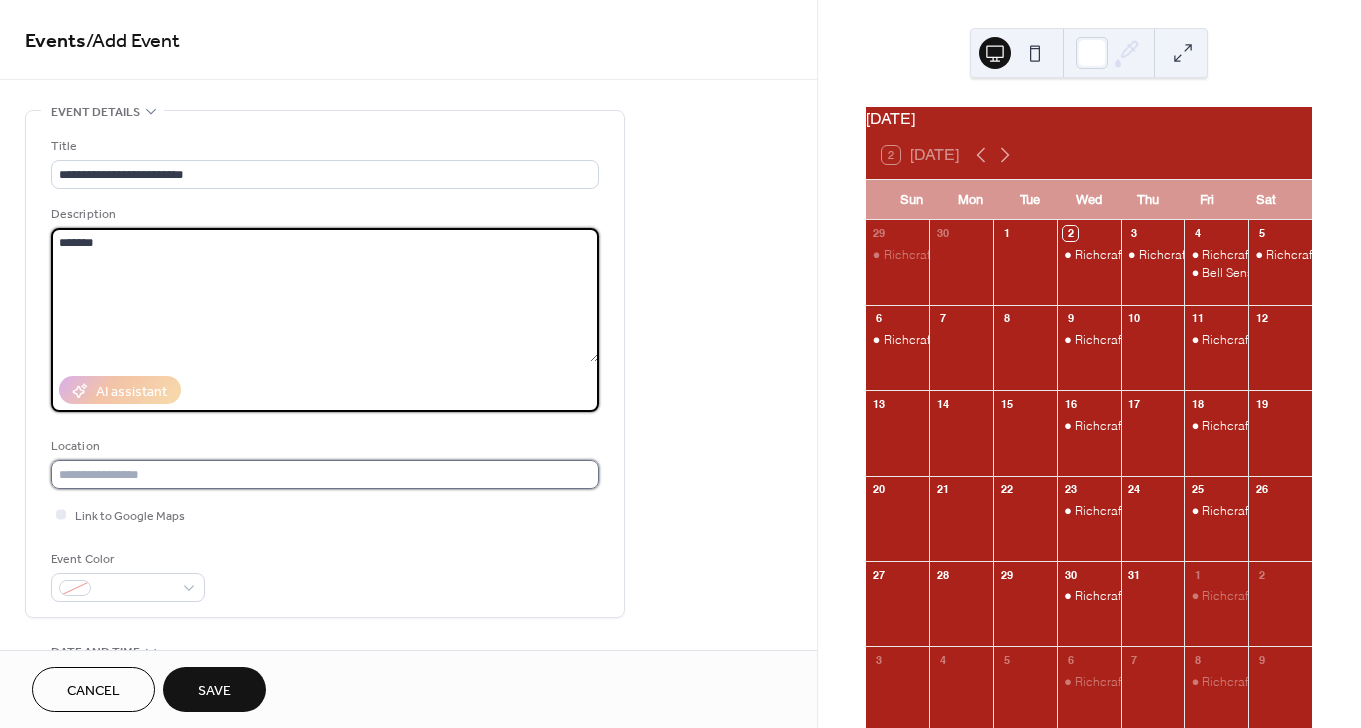 click at bounding box center [325, 474] 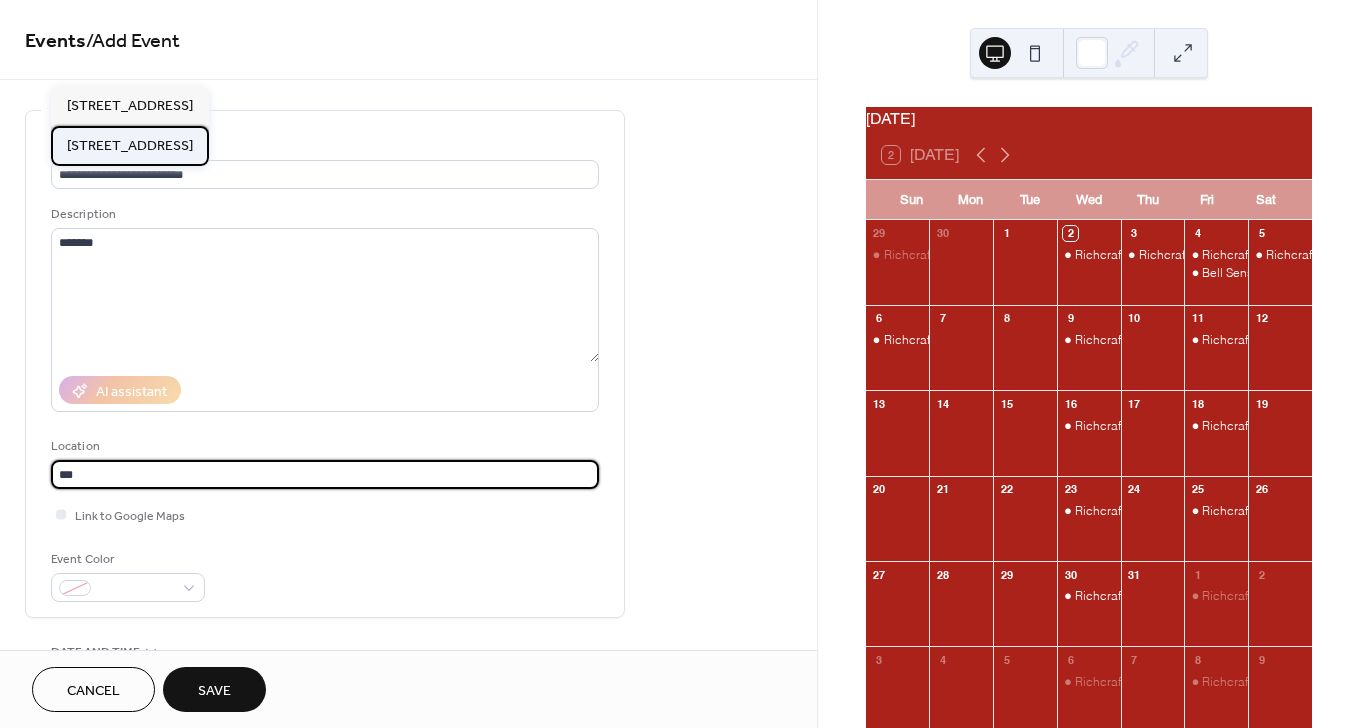 click on "813 Shefford Rd, Gloucester, ON K1J 8H9" at bounding box center [130, 146] 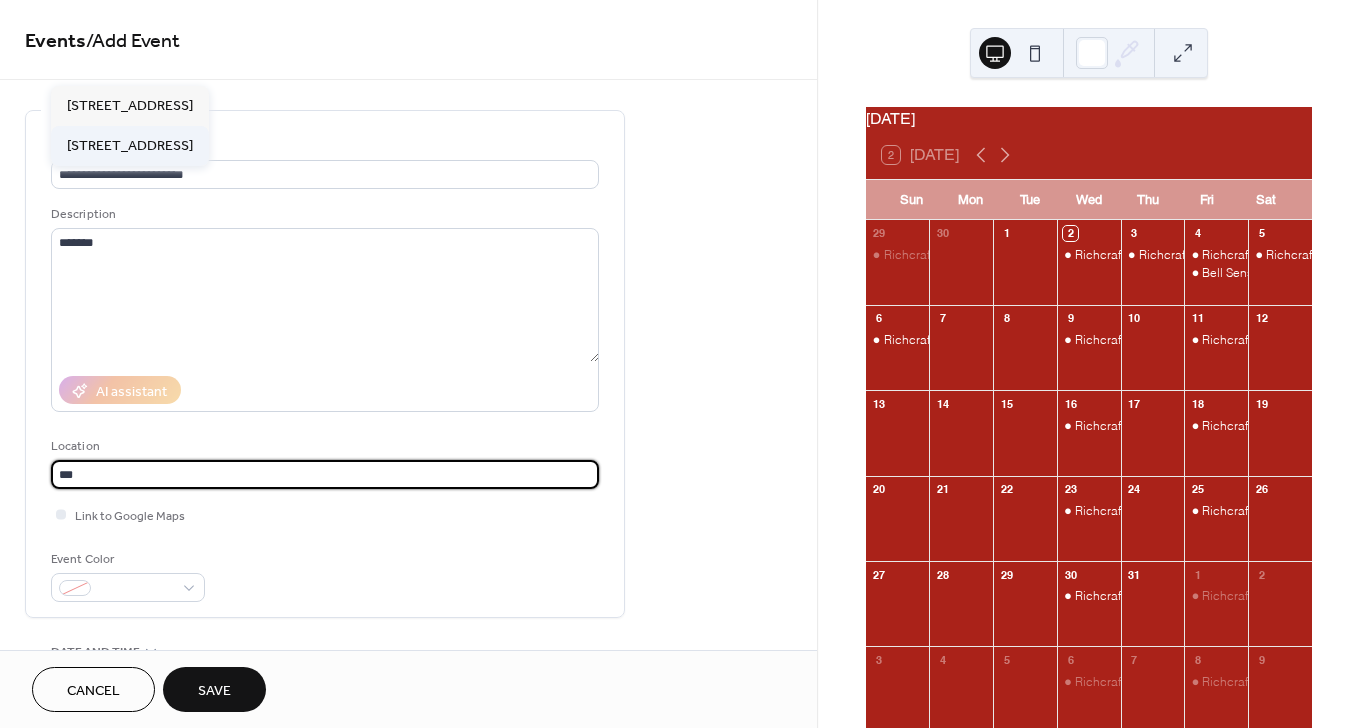 type on "**********" 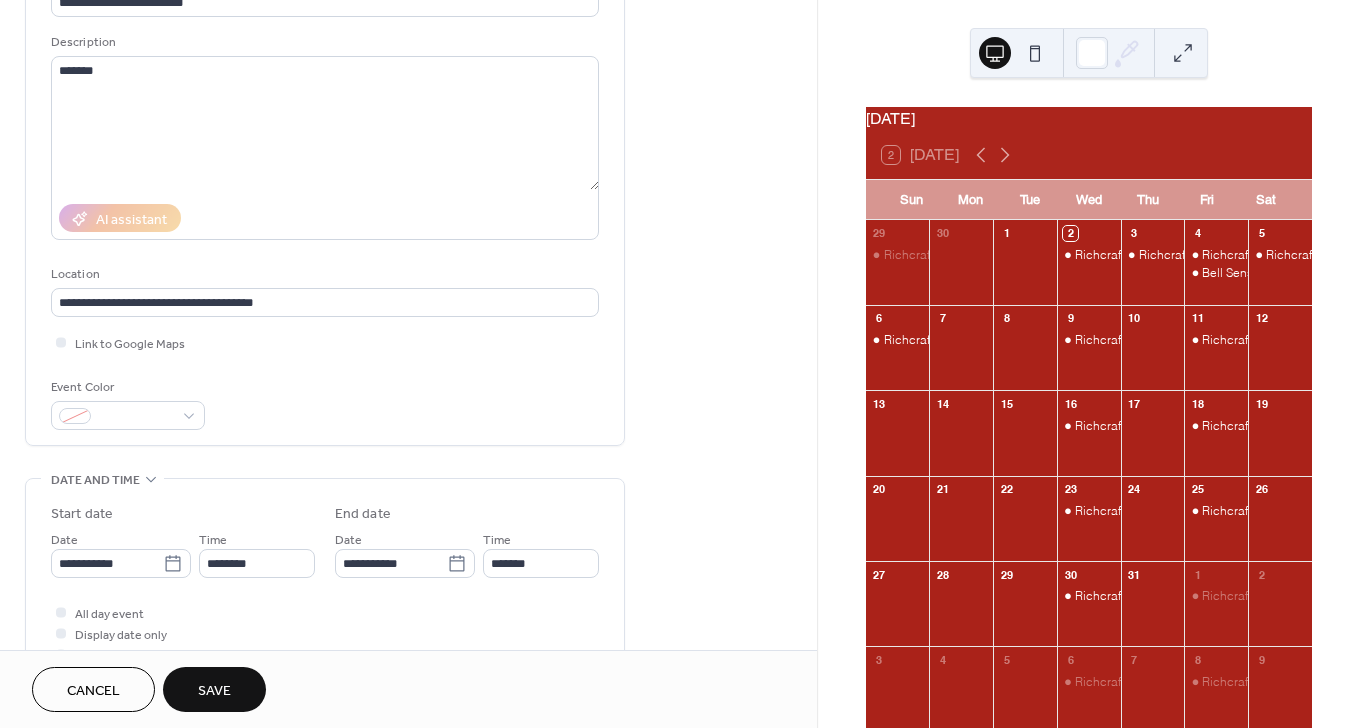 scroll, scrollTop: 265, scrollLeft: 0, axis: vertical 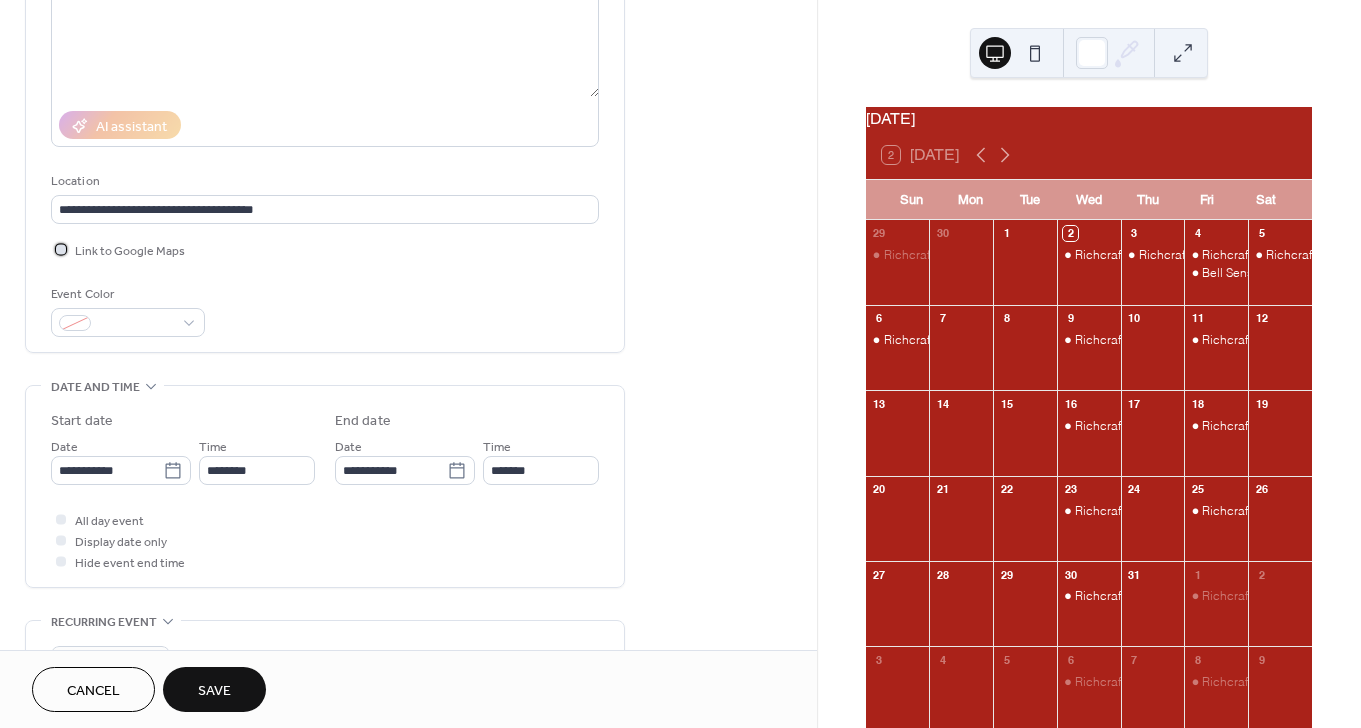 click at bounding box center (61, 249) 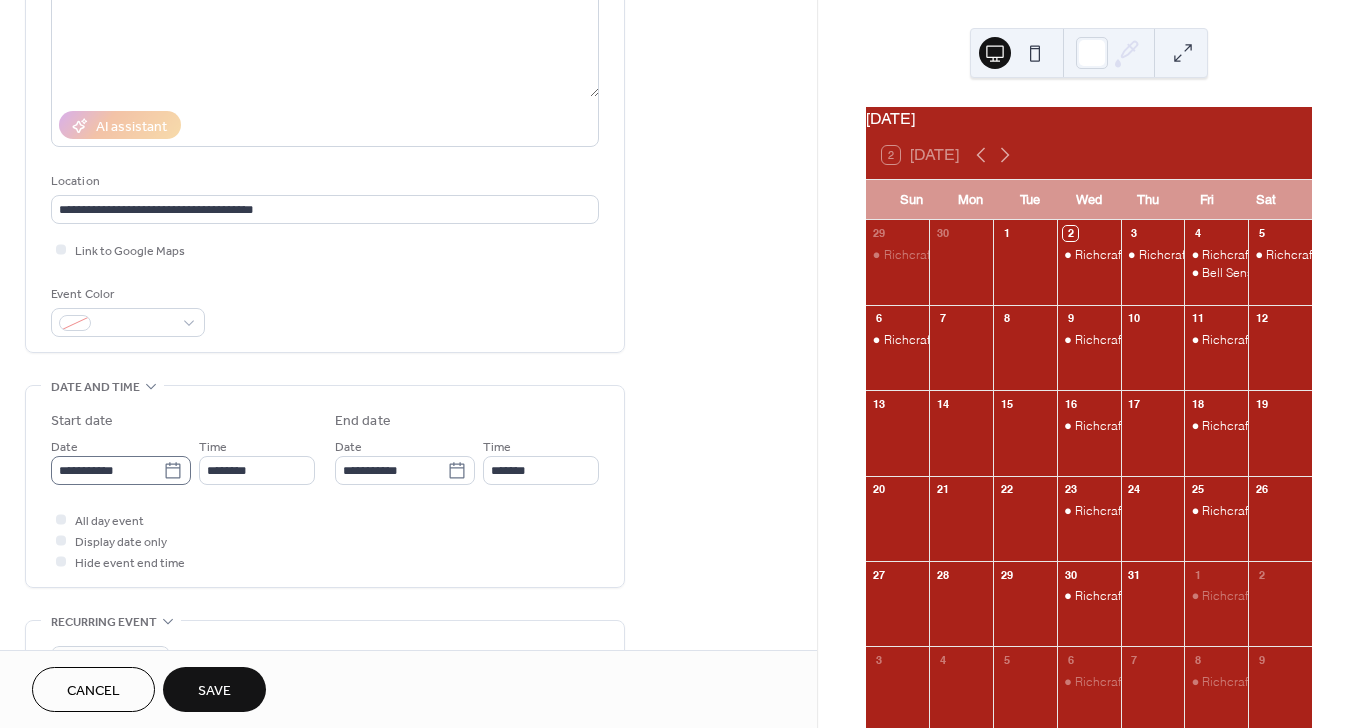 click 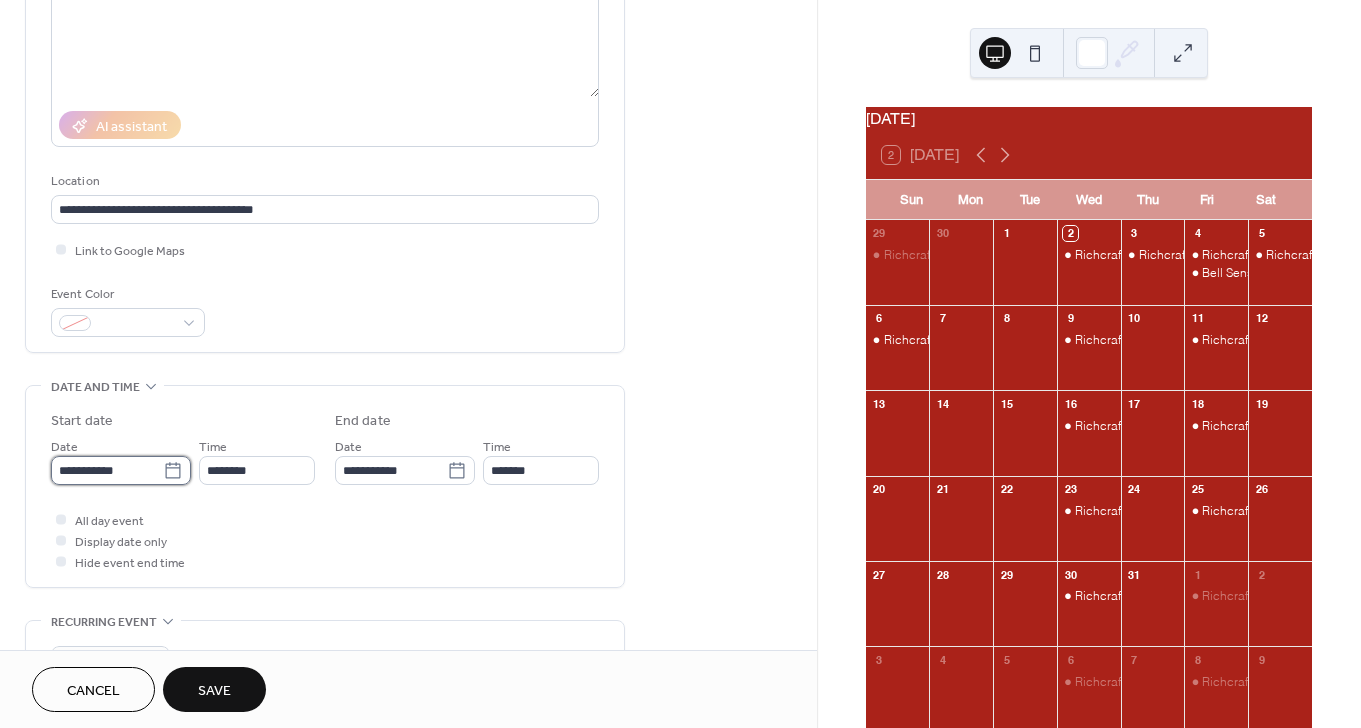 click on "**********" at bounding box center (107, 470) 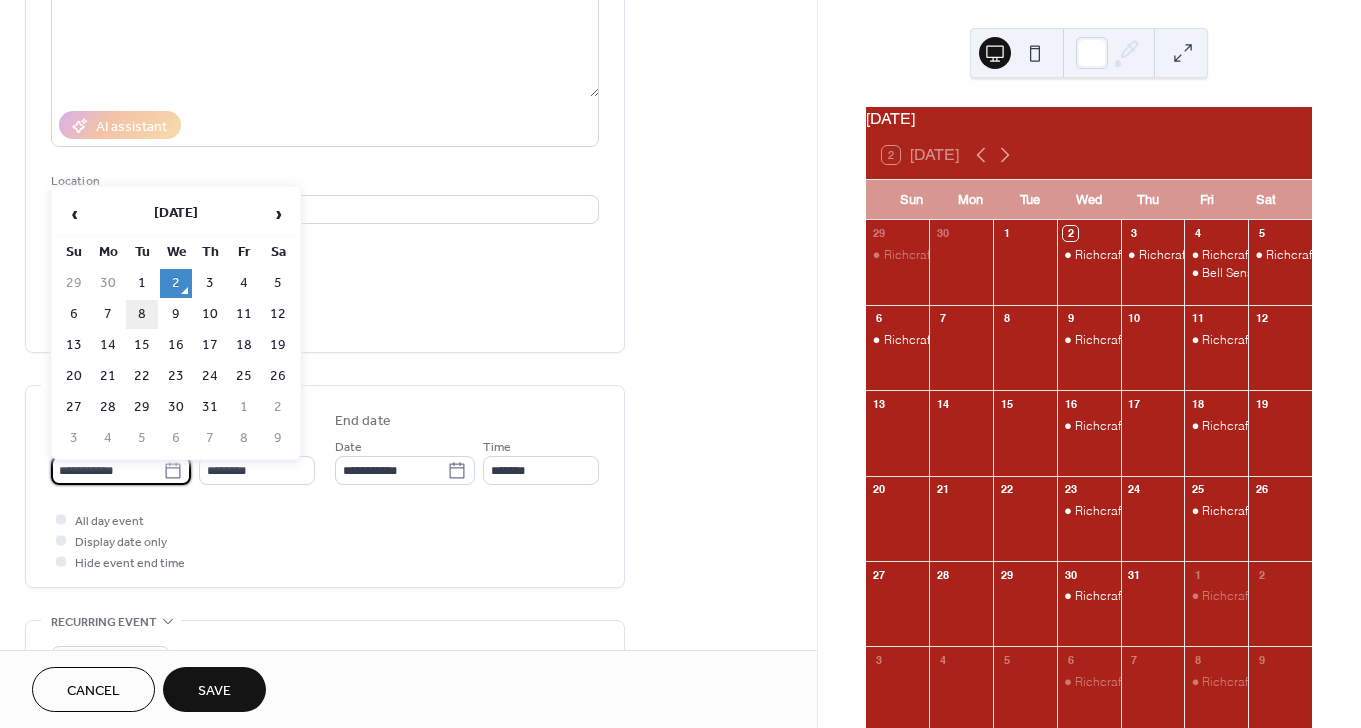 click on "8" at bounding box center [142, 314] 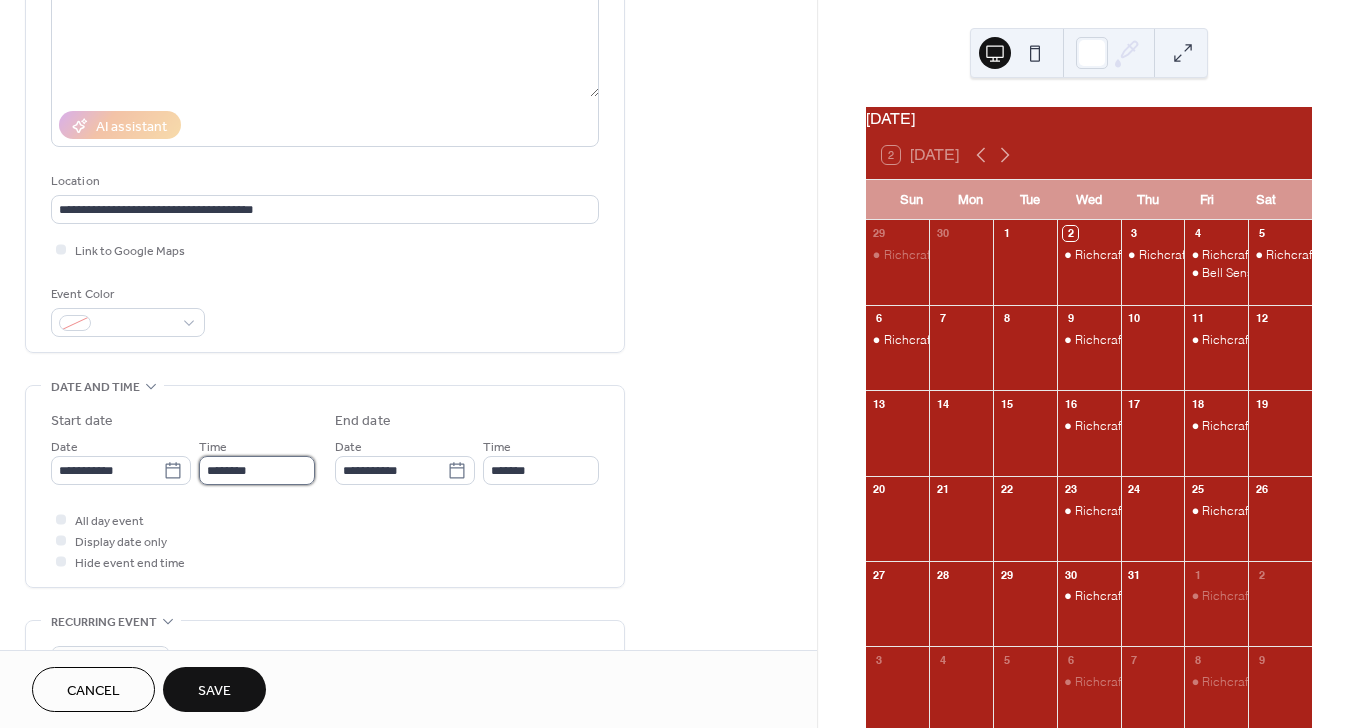 click on "********" at bounding box center [257, 470] 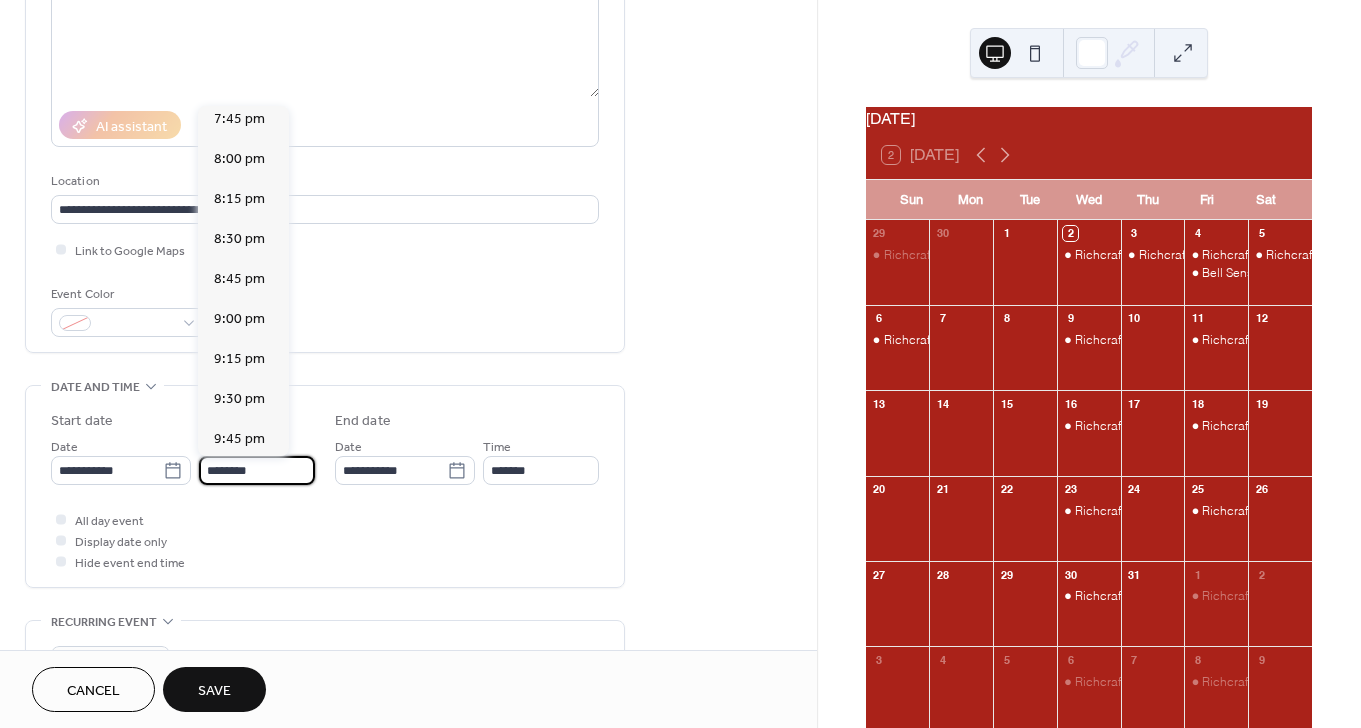 scroll, scrollTop: 3177, scrollLeft: 0, axis: vertical 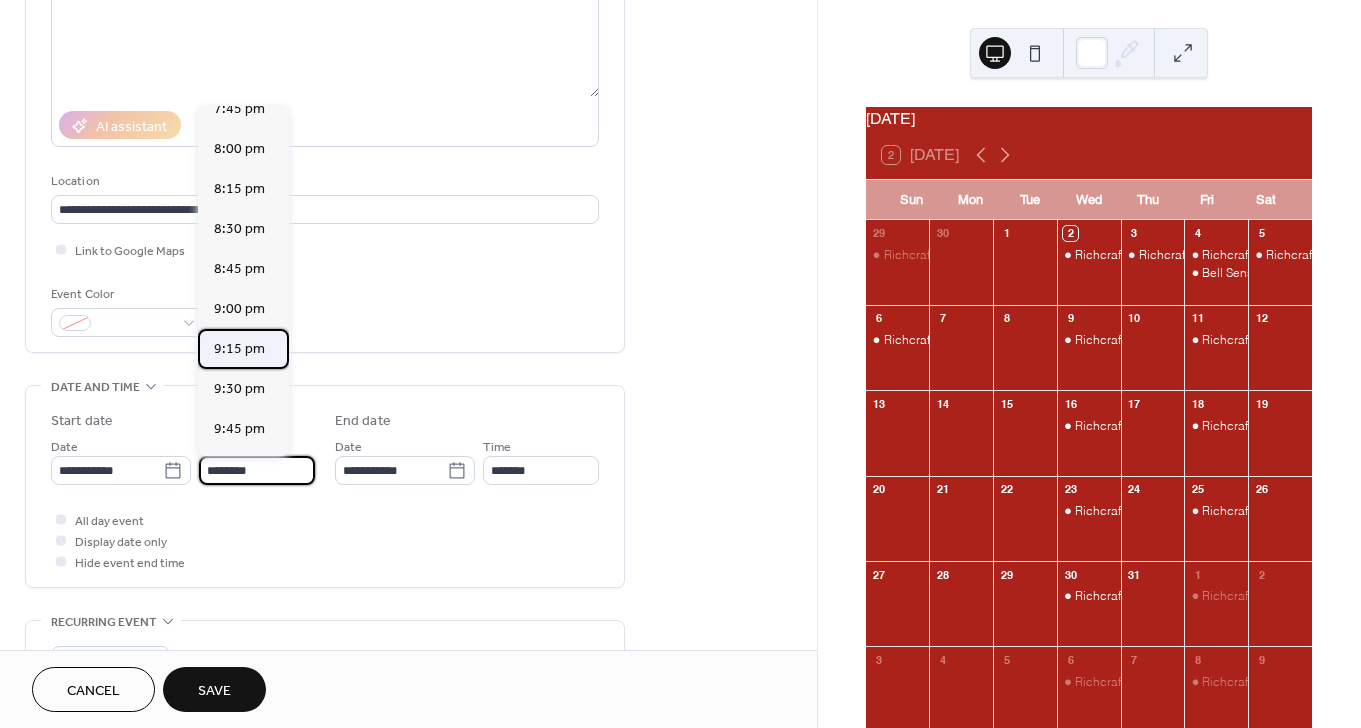 click on "9:15 pm" at bounding box center [239, 349] 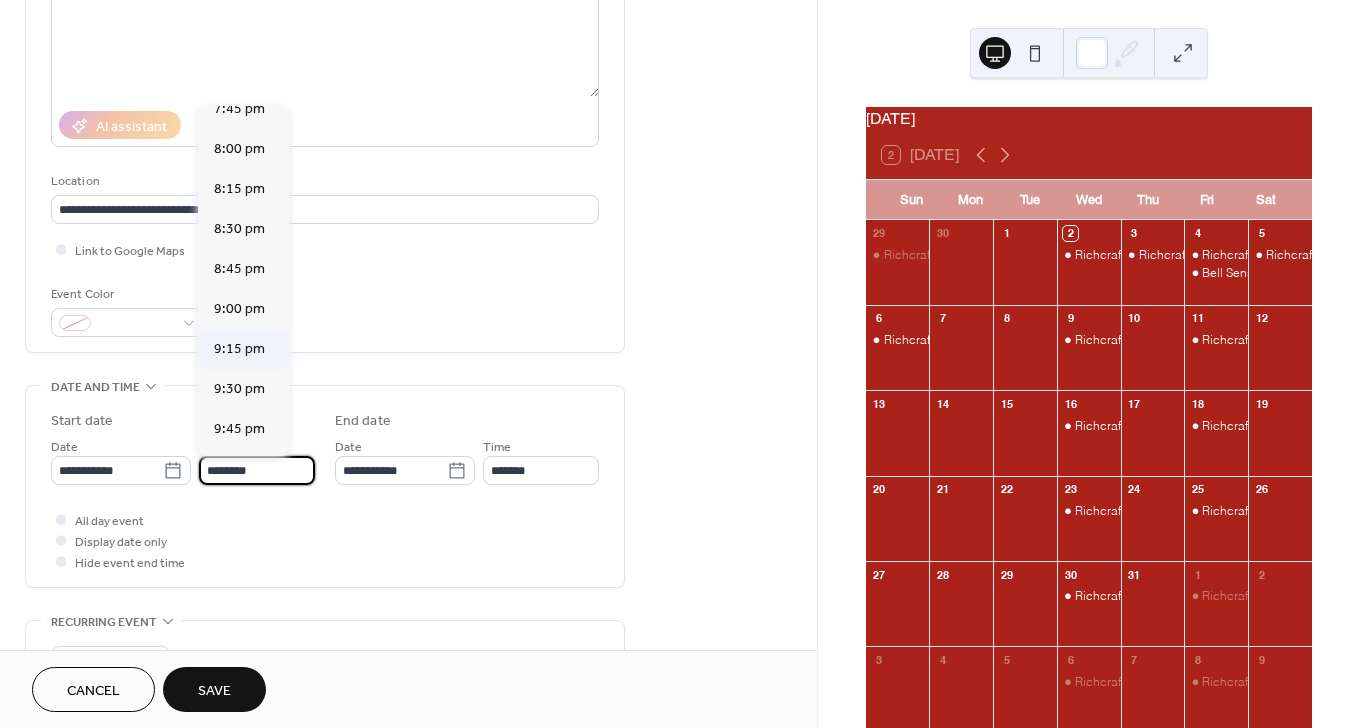 type on "*******" 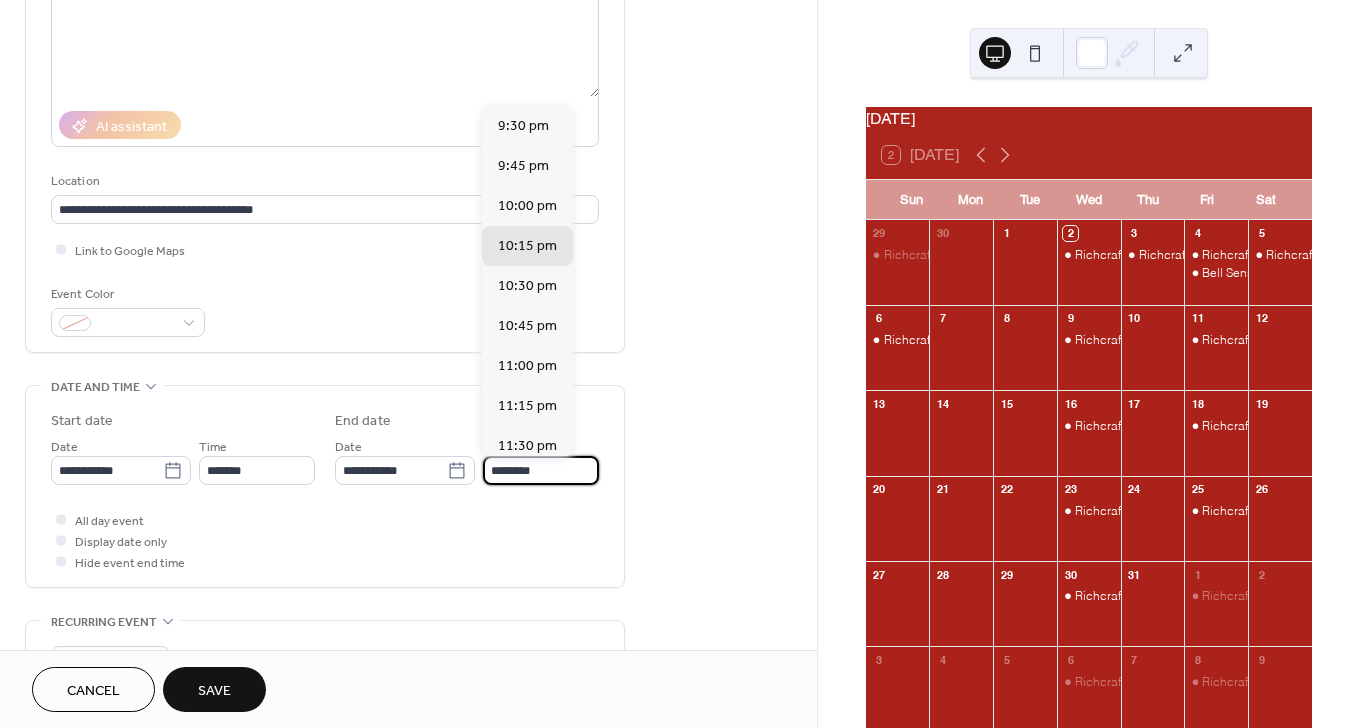 click on "********" at bounding box center (541, 470) 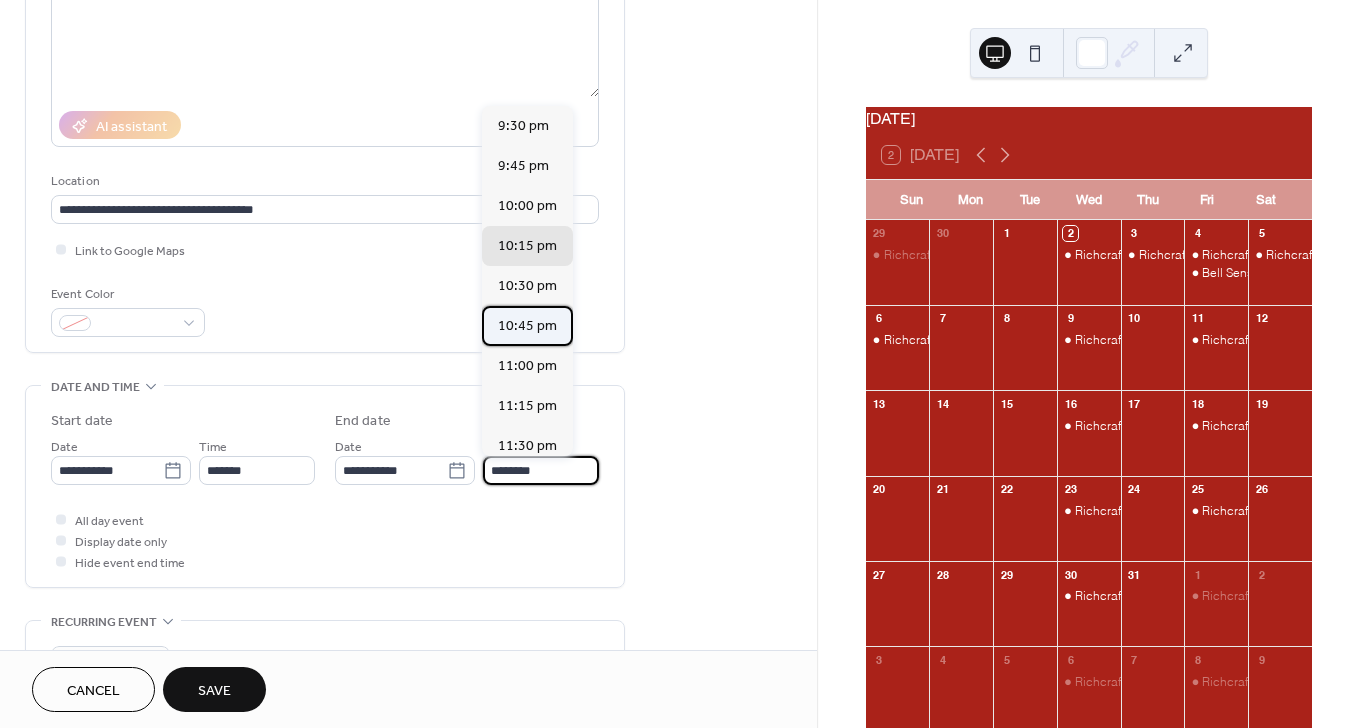 click on "10:45 pm" at bounding box center (527, 326) 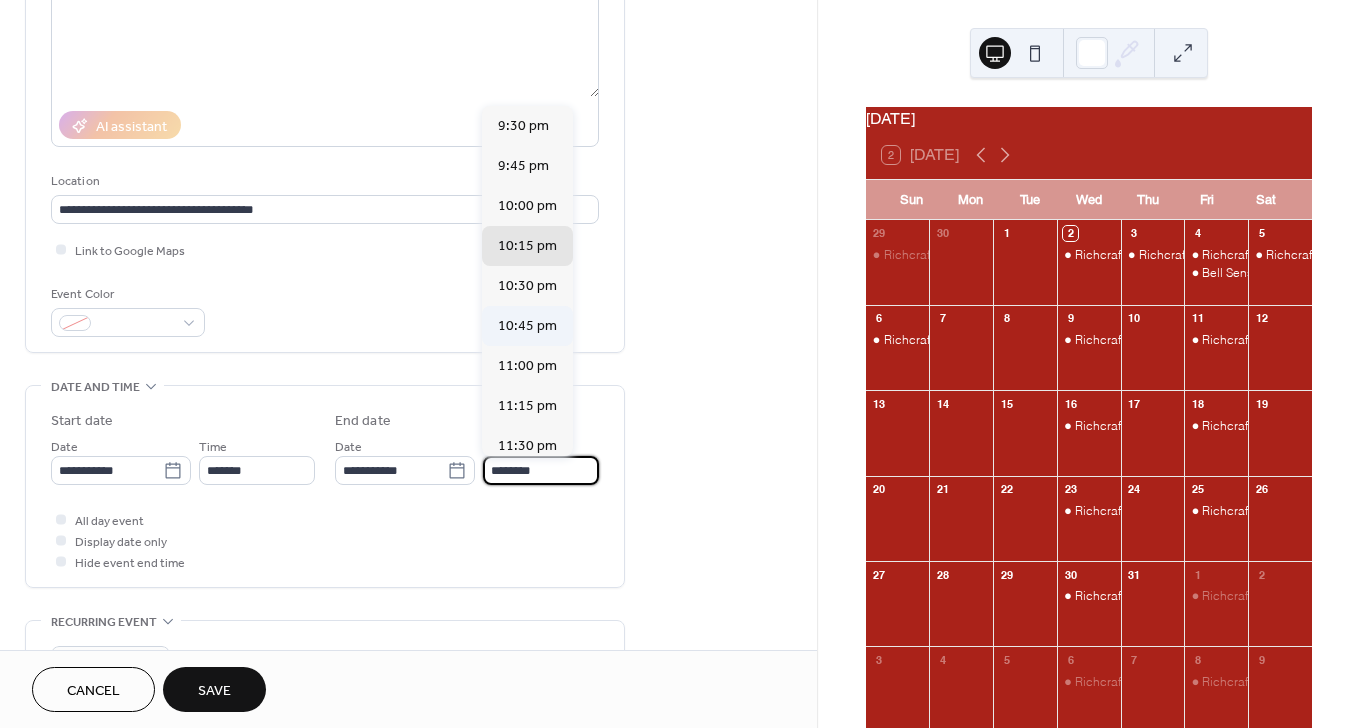 type on "********" 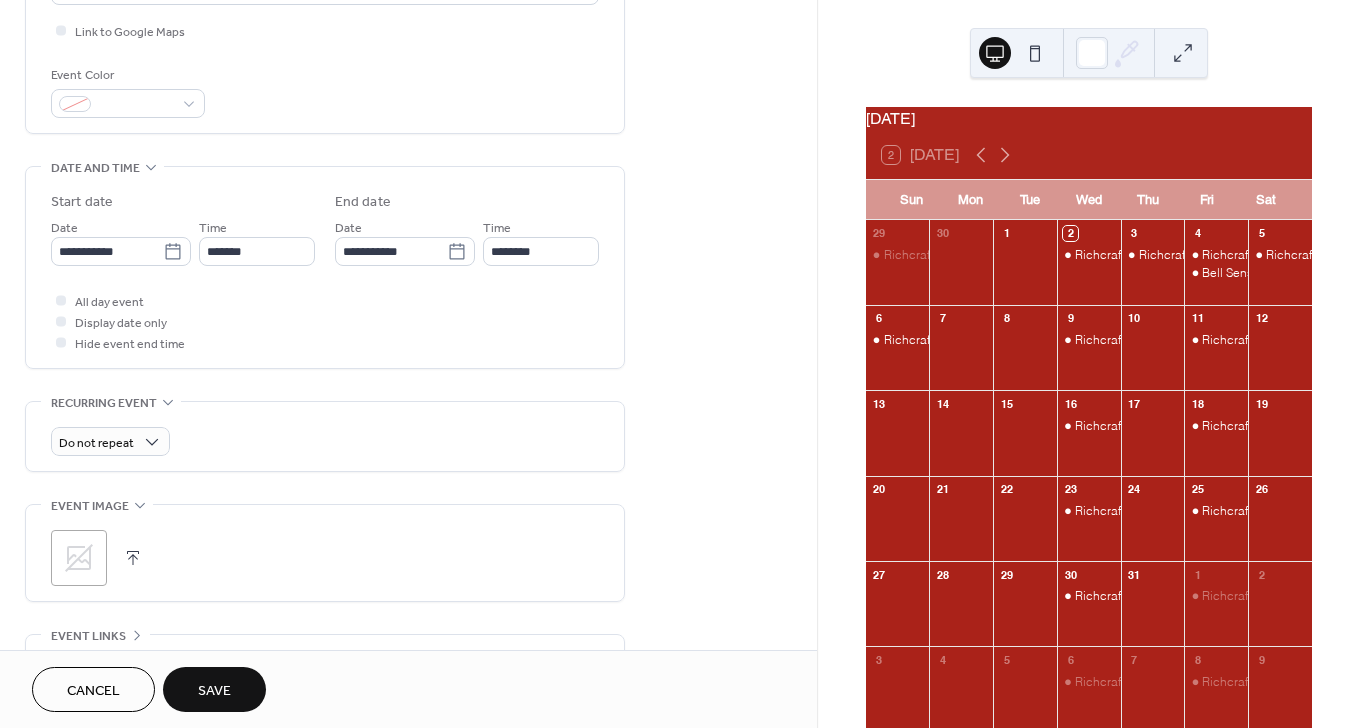 scroll, scrollTop: 502, scrollLeft: 0, axis: vertical 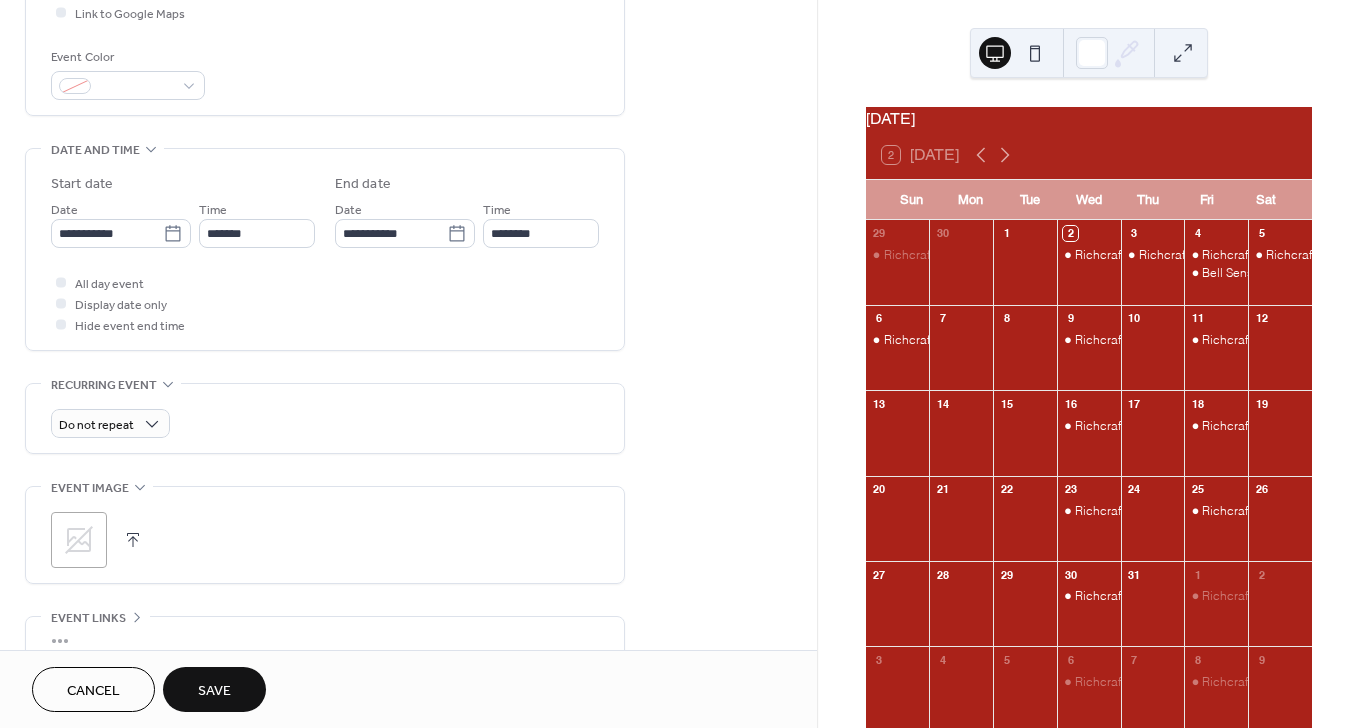 click on "Save" at bounding box center [214, 691] 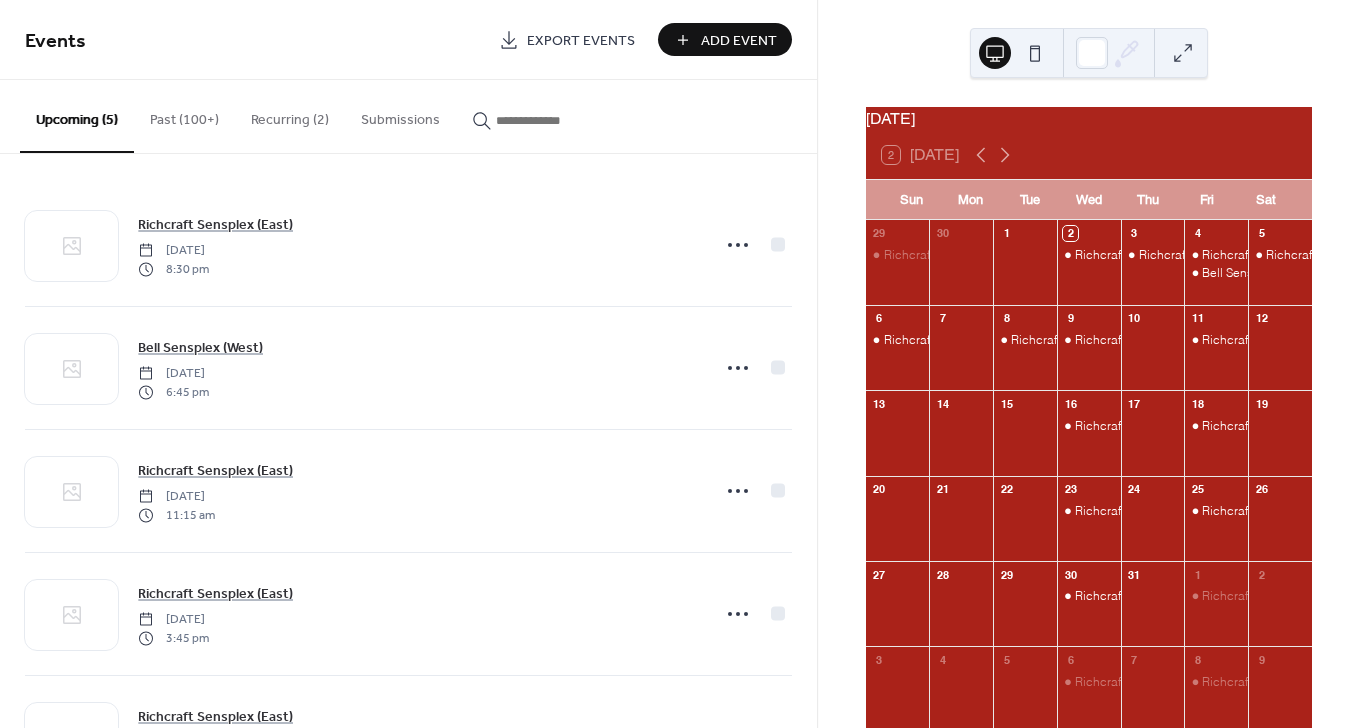 click on "Add Event" at bounding box center [739, 41] 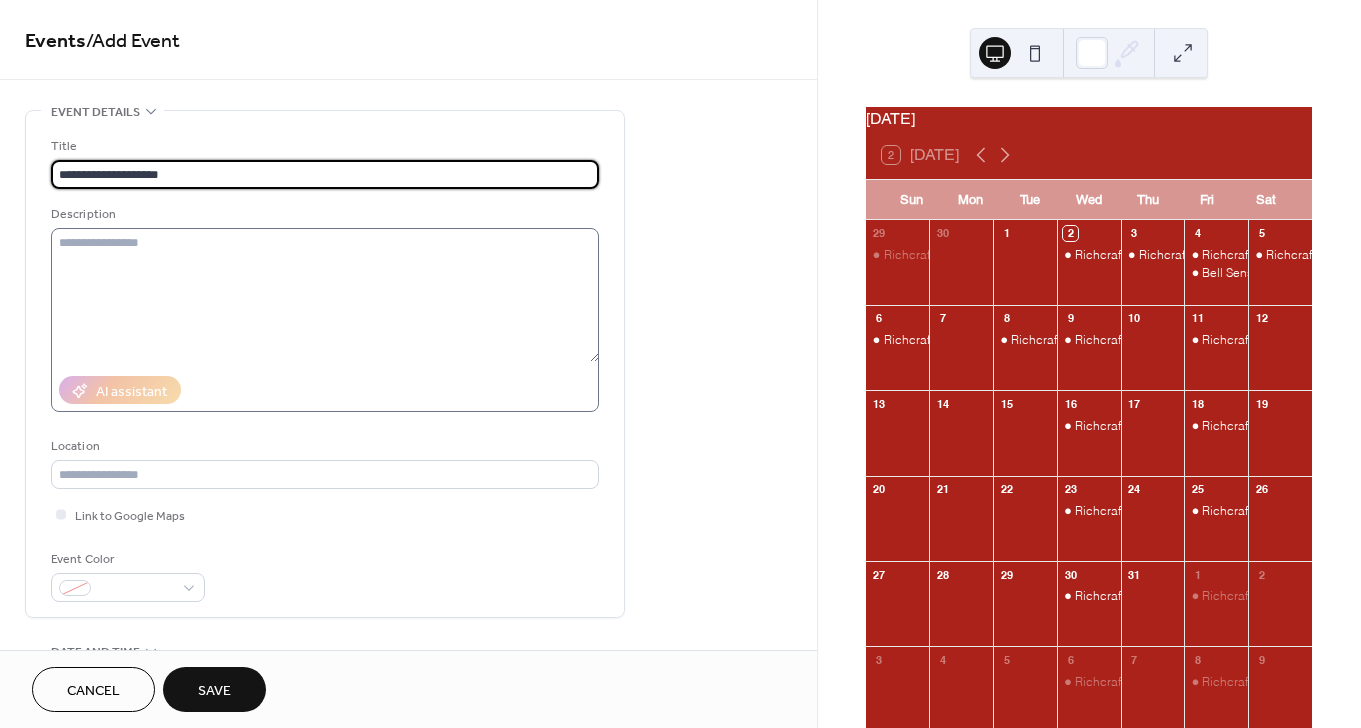 type on "**********" 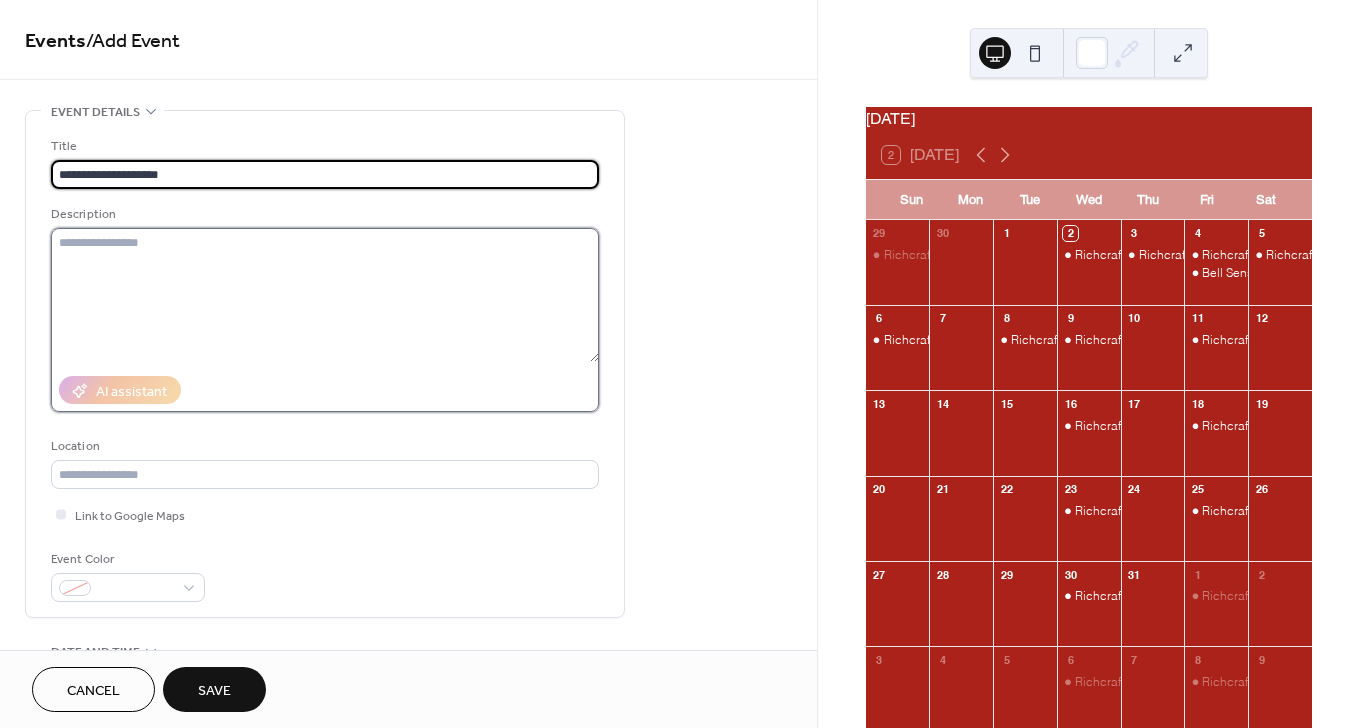 click at bounding box center [325, 295] 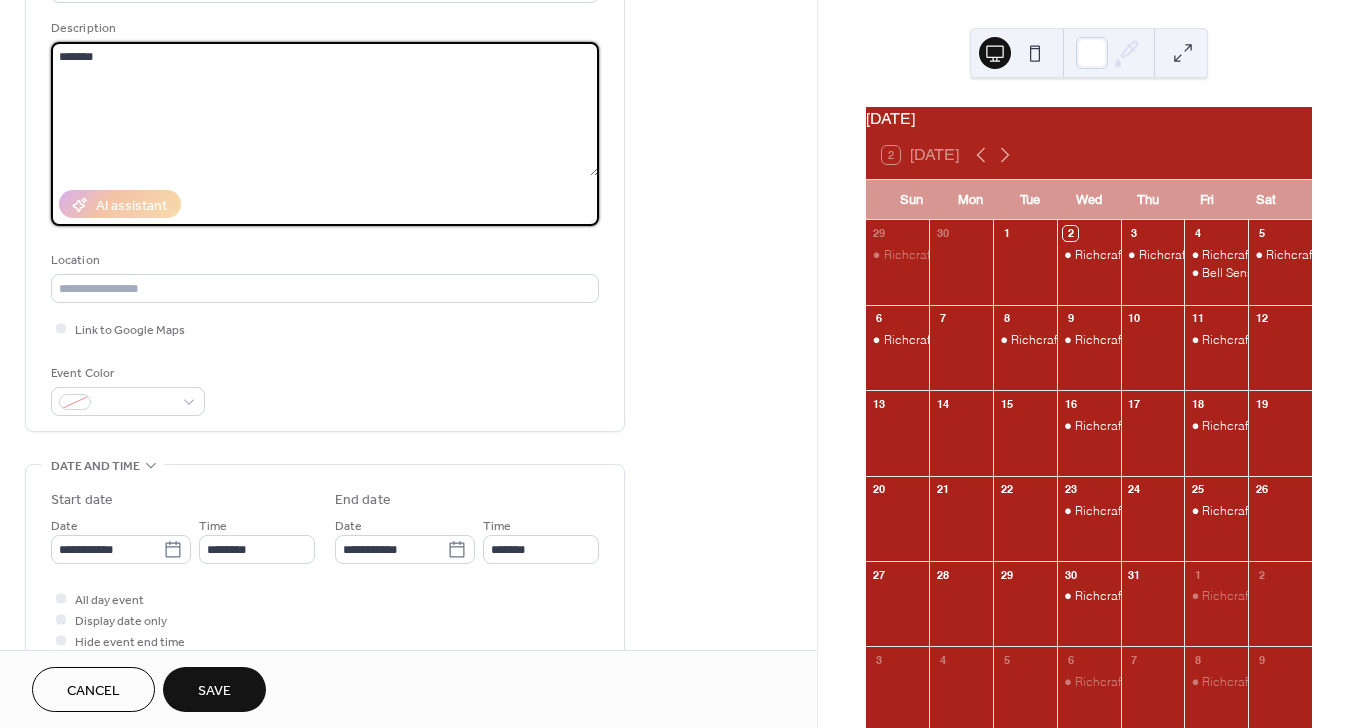 scroll, scrollTop: 198, scrollLeft: 0, axis: vertical 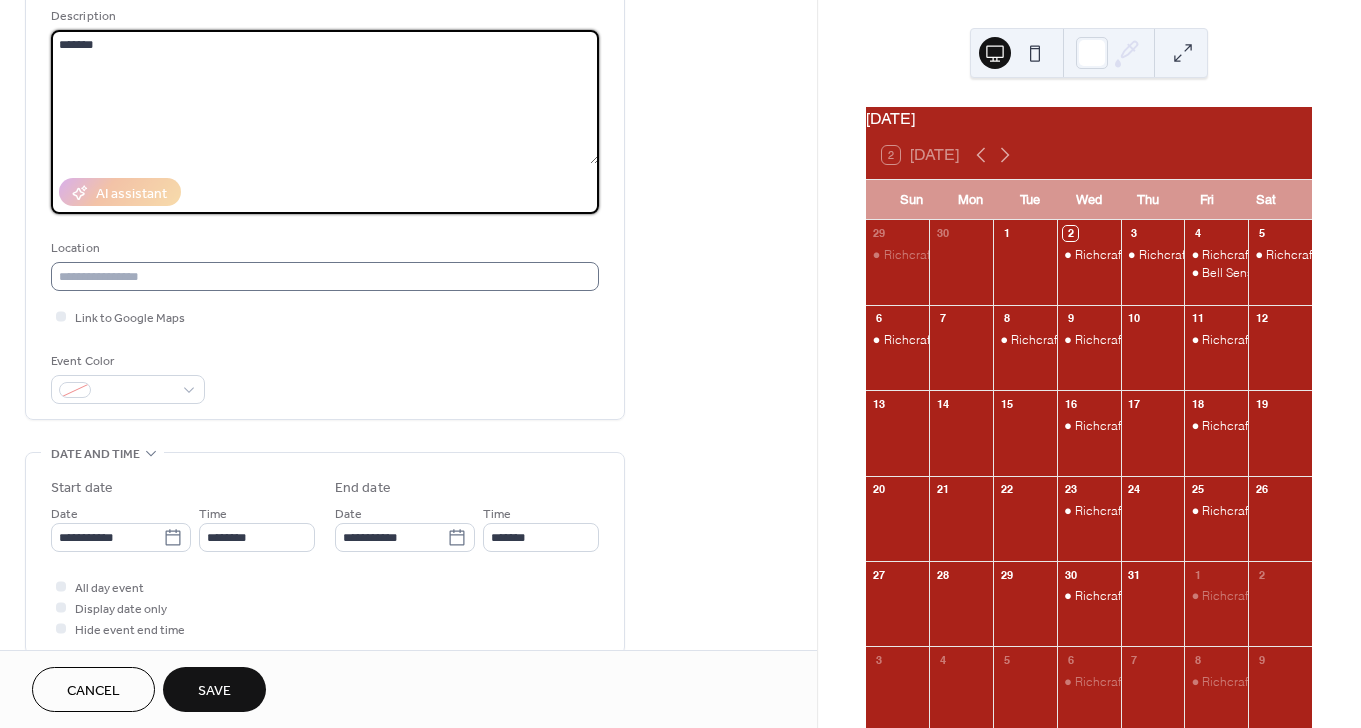 type on "*******" 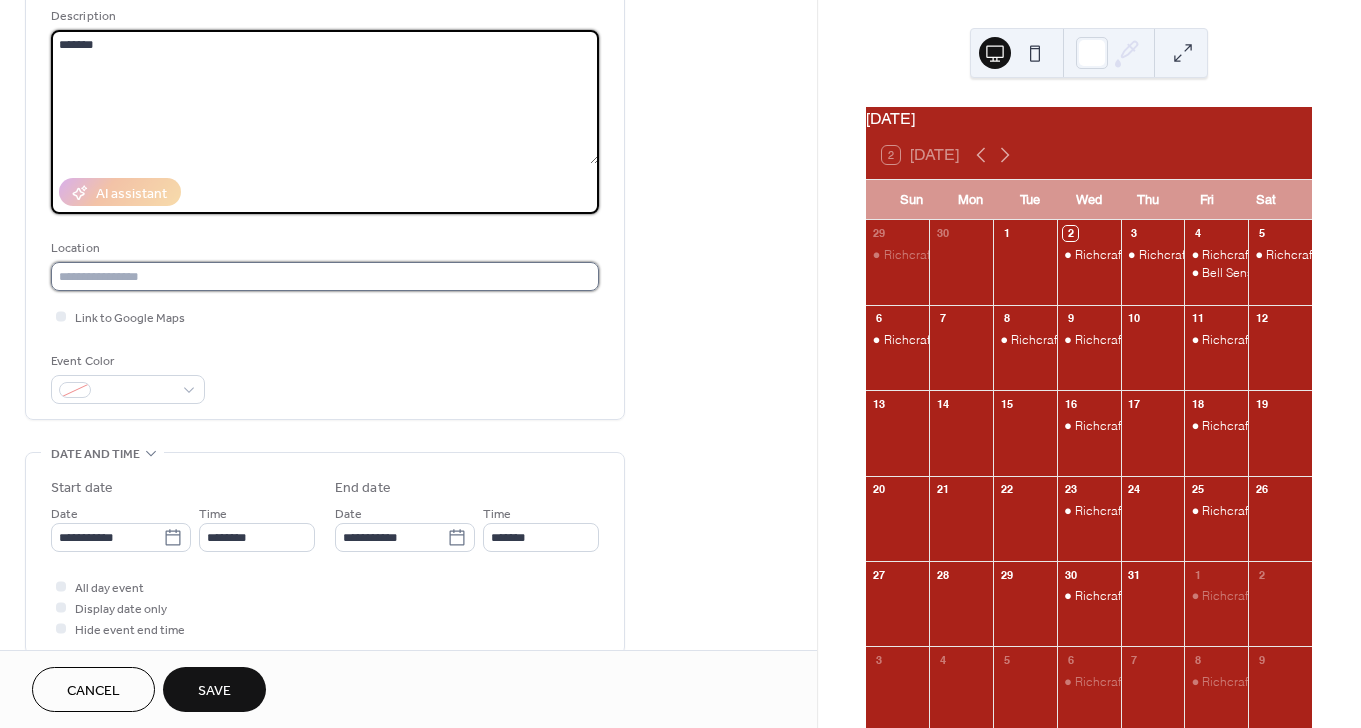 click at bounding box center [325, 276] 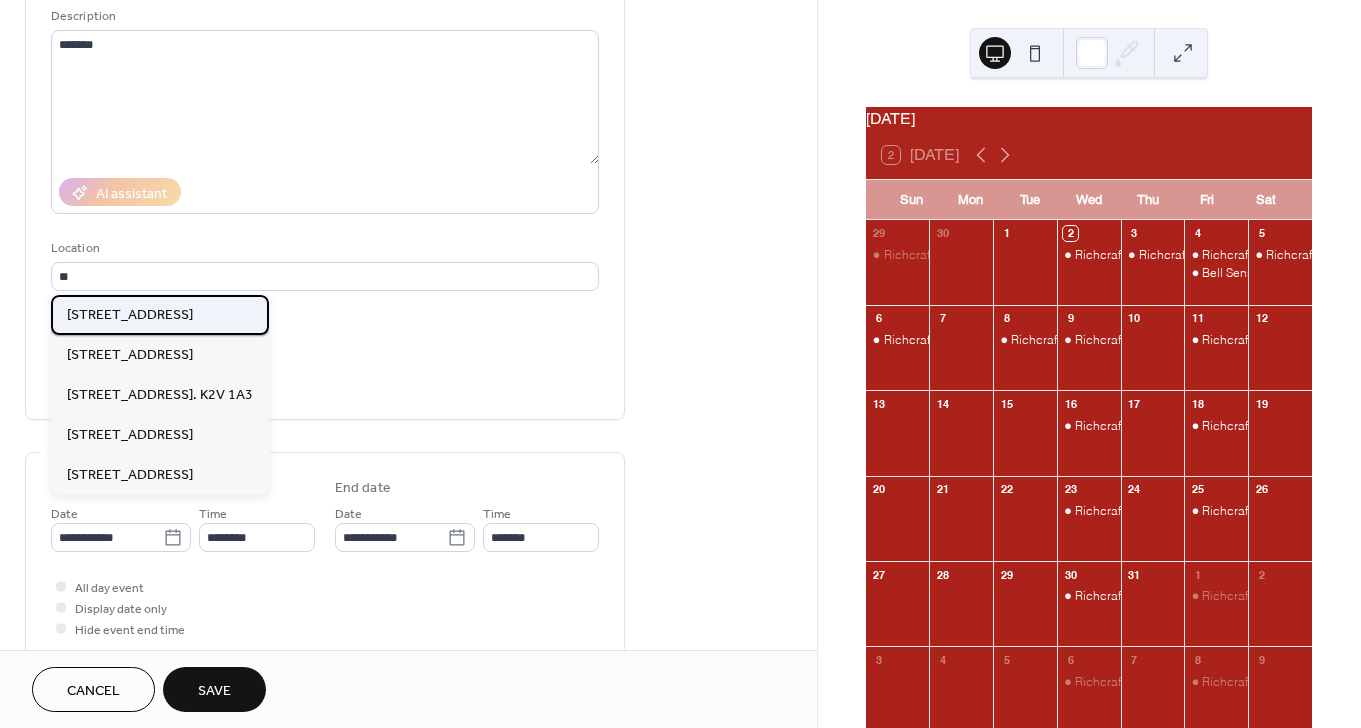 click on "1565 Maple Grove Rd Kanata, ON K2V 1A3" at bounding box center (130, 315) 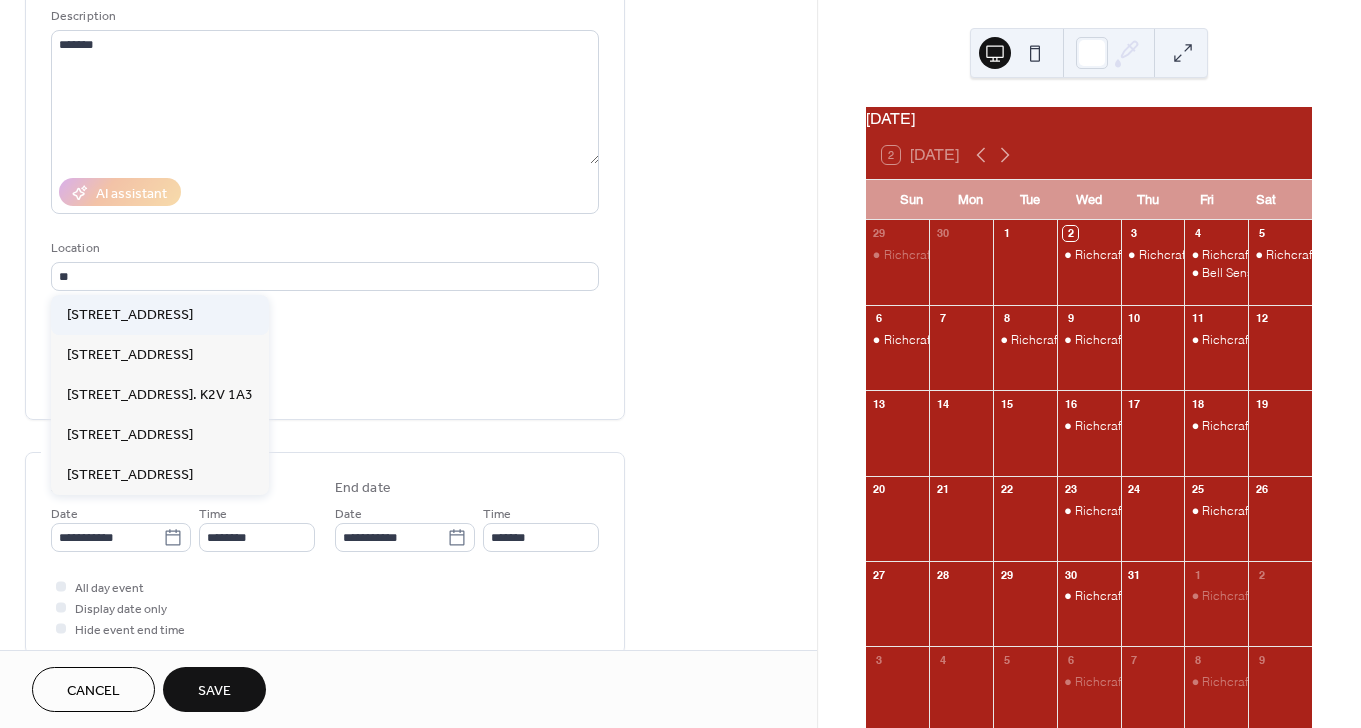 type on "**********" 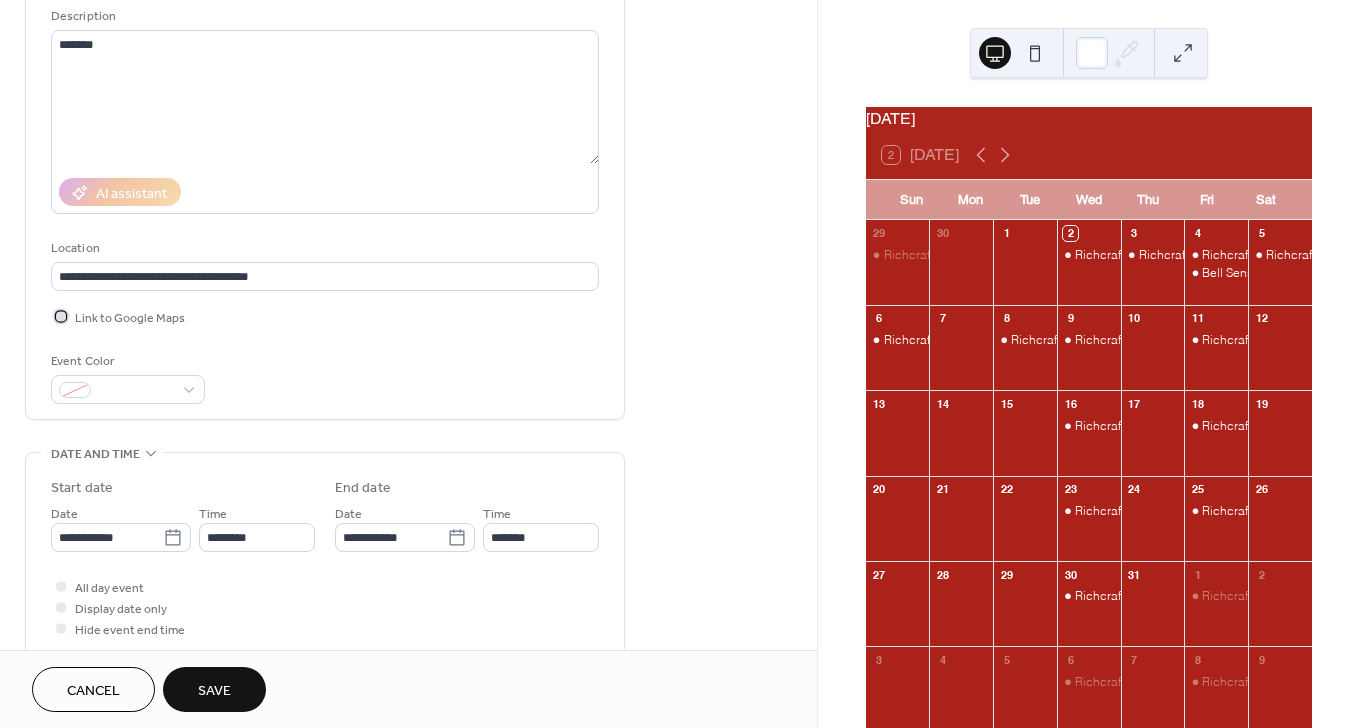 click at bounding box center [61, 316] 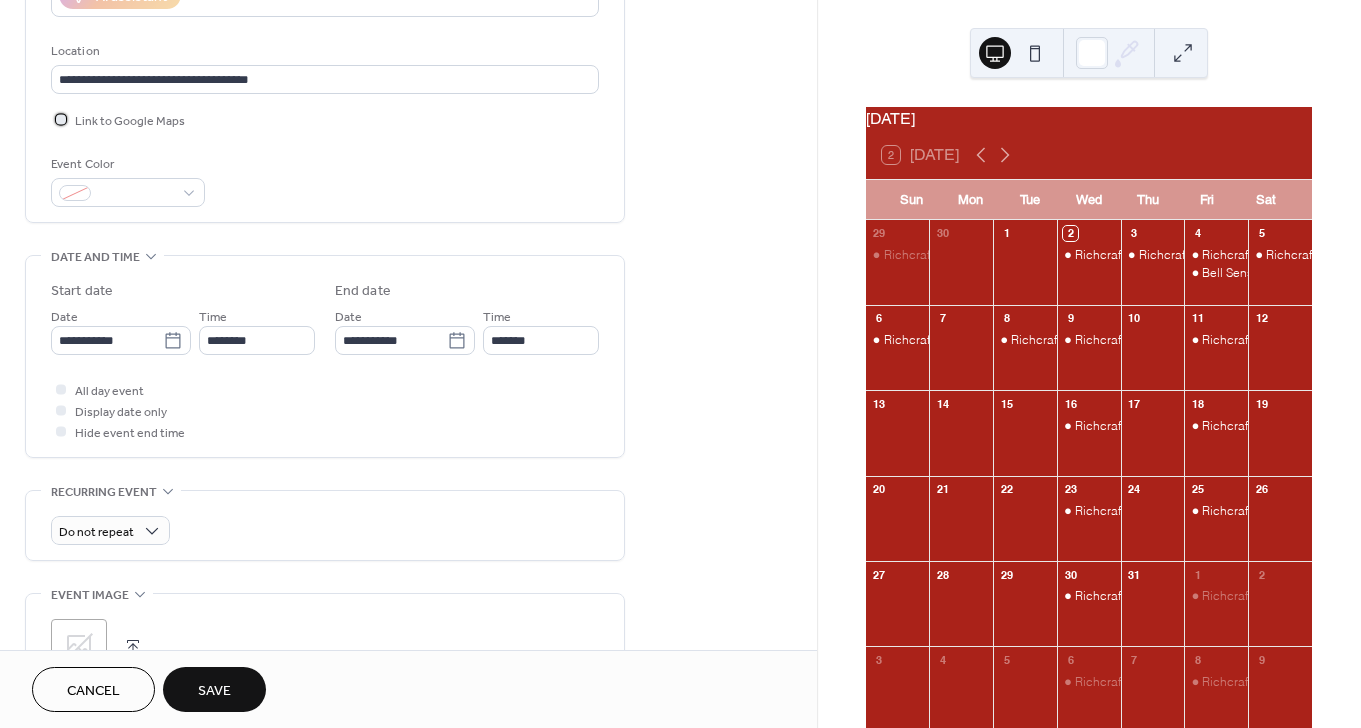scroll, scrollTop: 416, scrollLeft: 0, axis: vertical 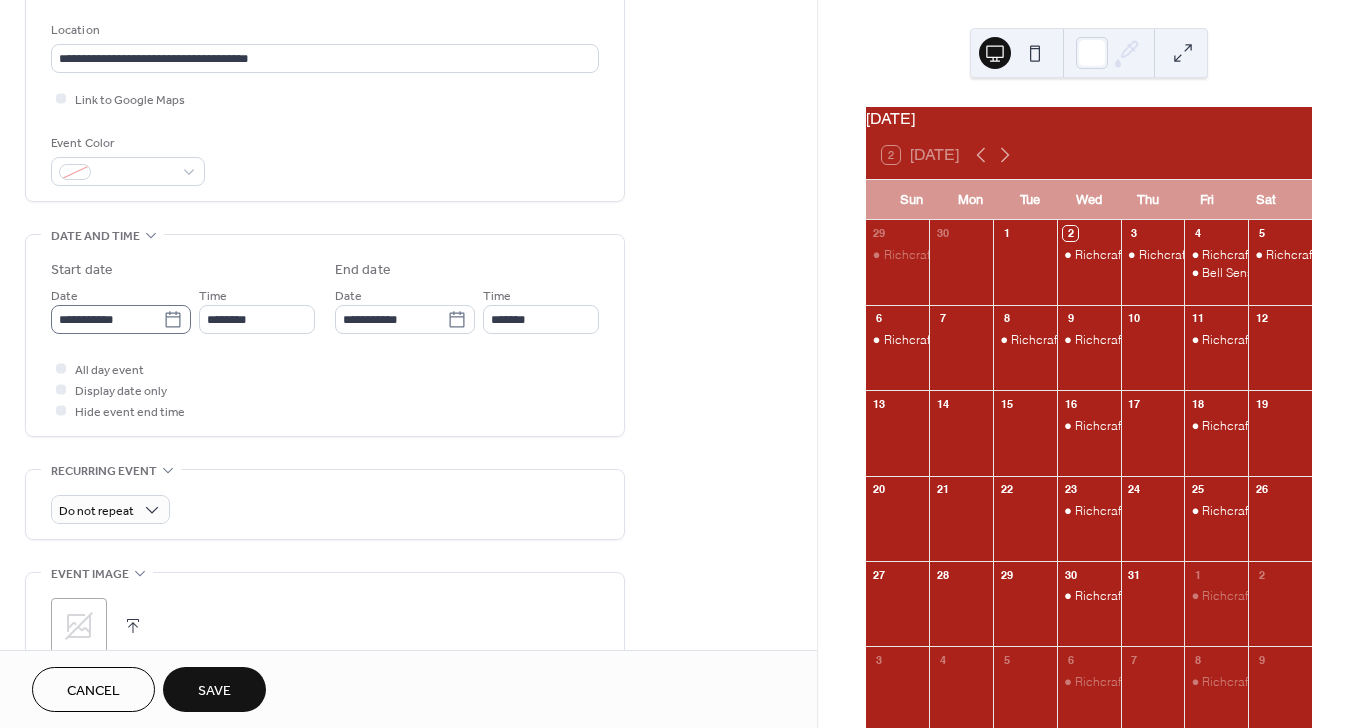 click 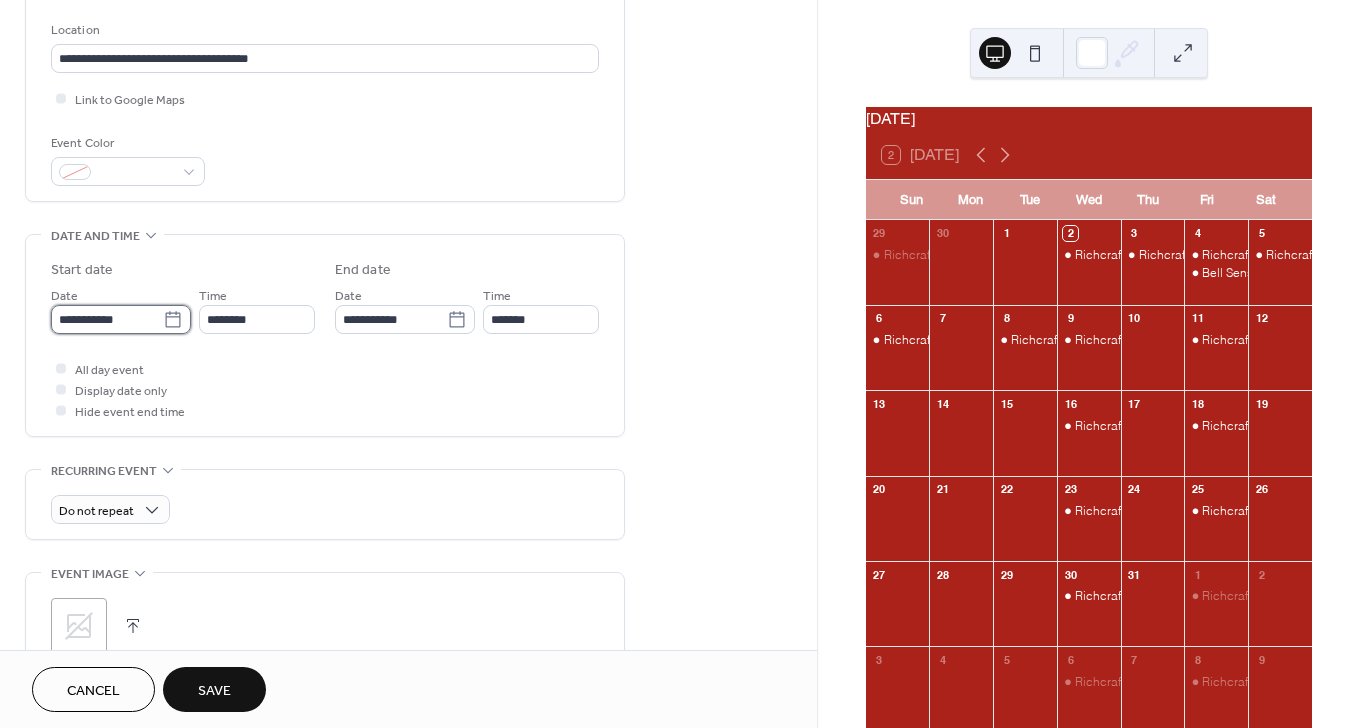 click on "**********" at bounding box center (107, 319) 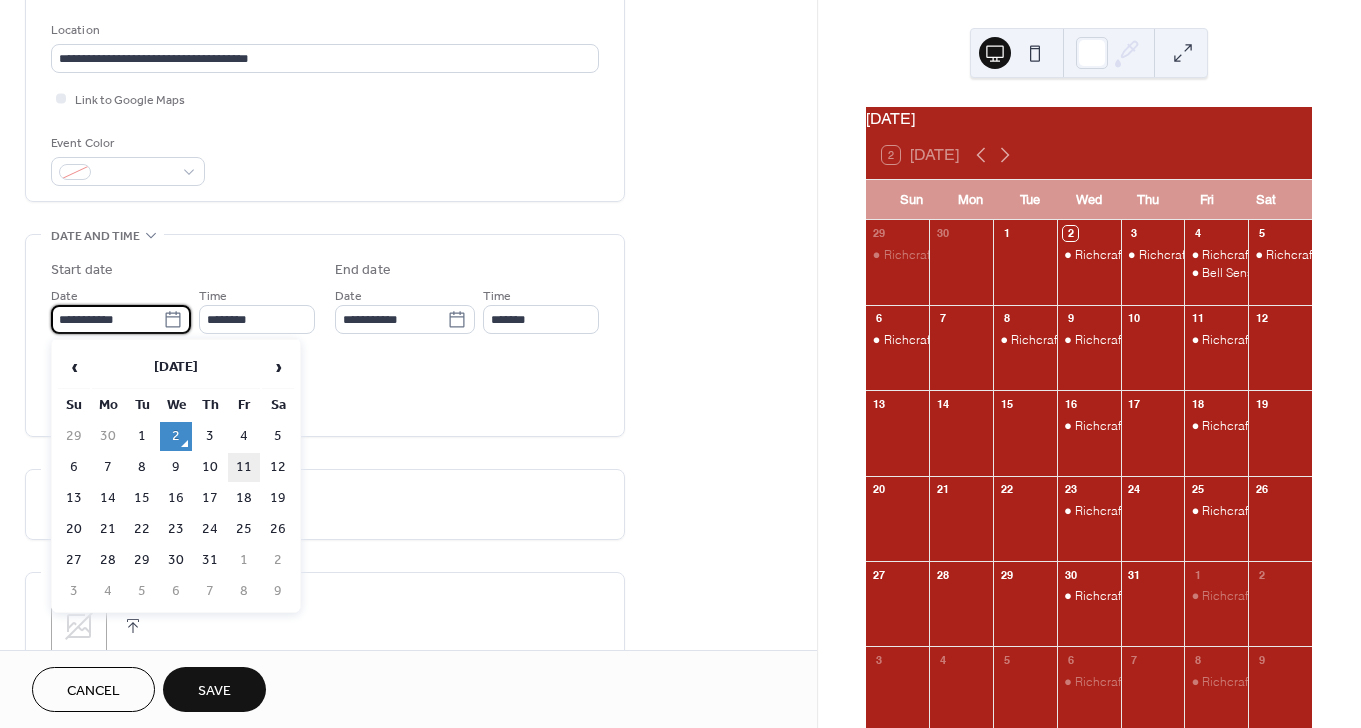 click on "11" at bounding box center [244, 467] 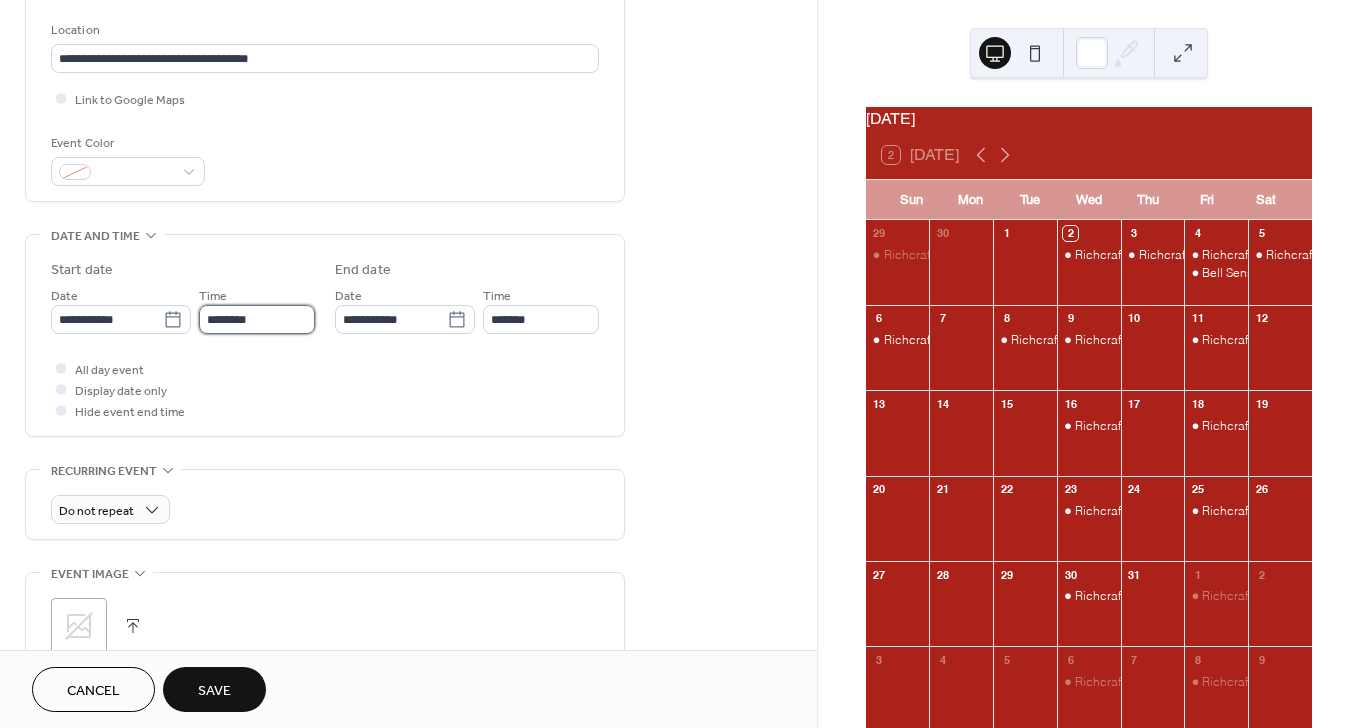 click on "********" at bounding box center (257, 319) 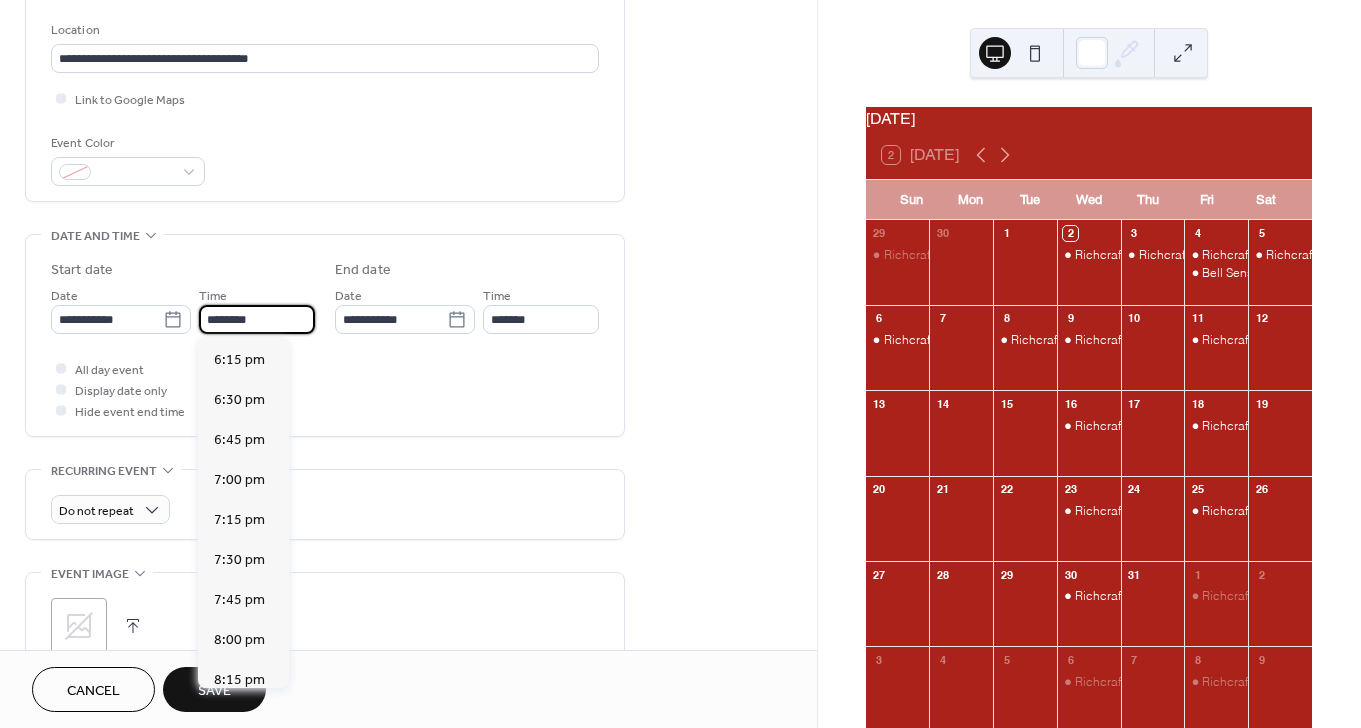 scroll, scrollTop: 2961, scrollLeft: 0, axis: vertical 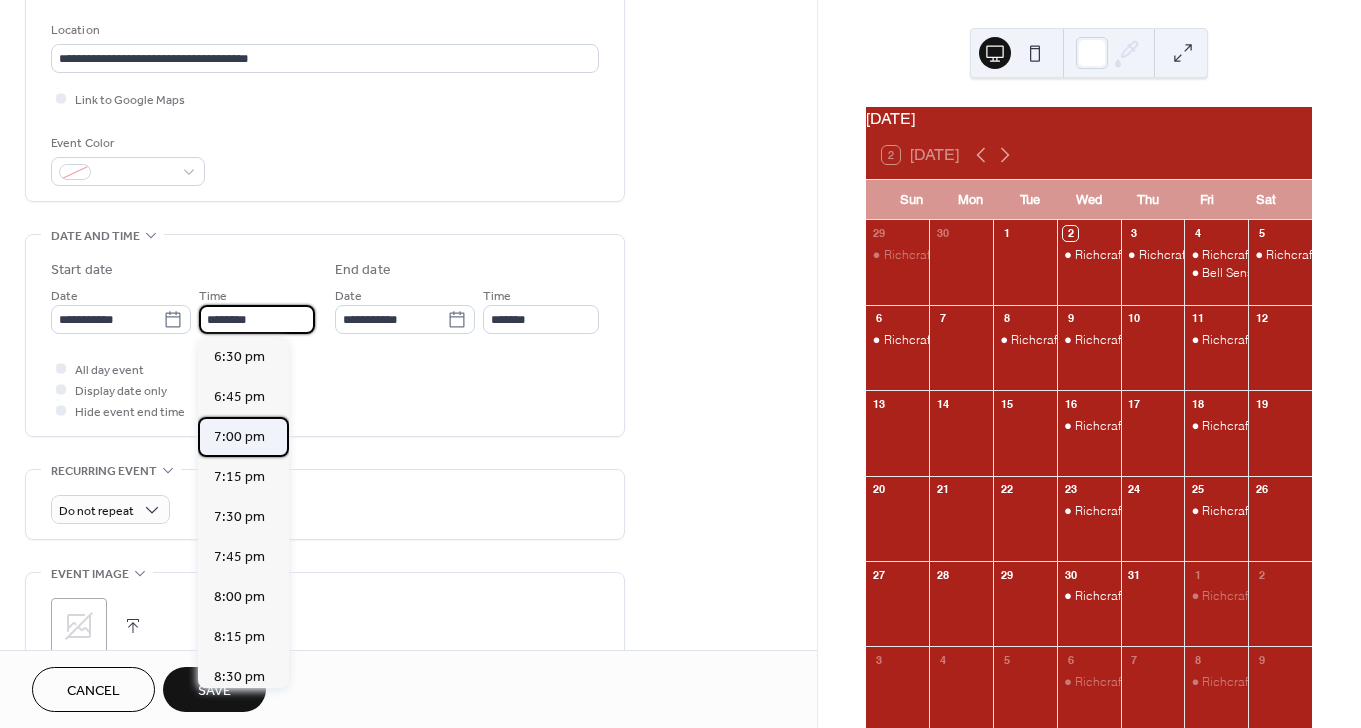 click on "7:00 pm" at bounding box center (243, 437) 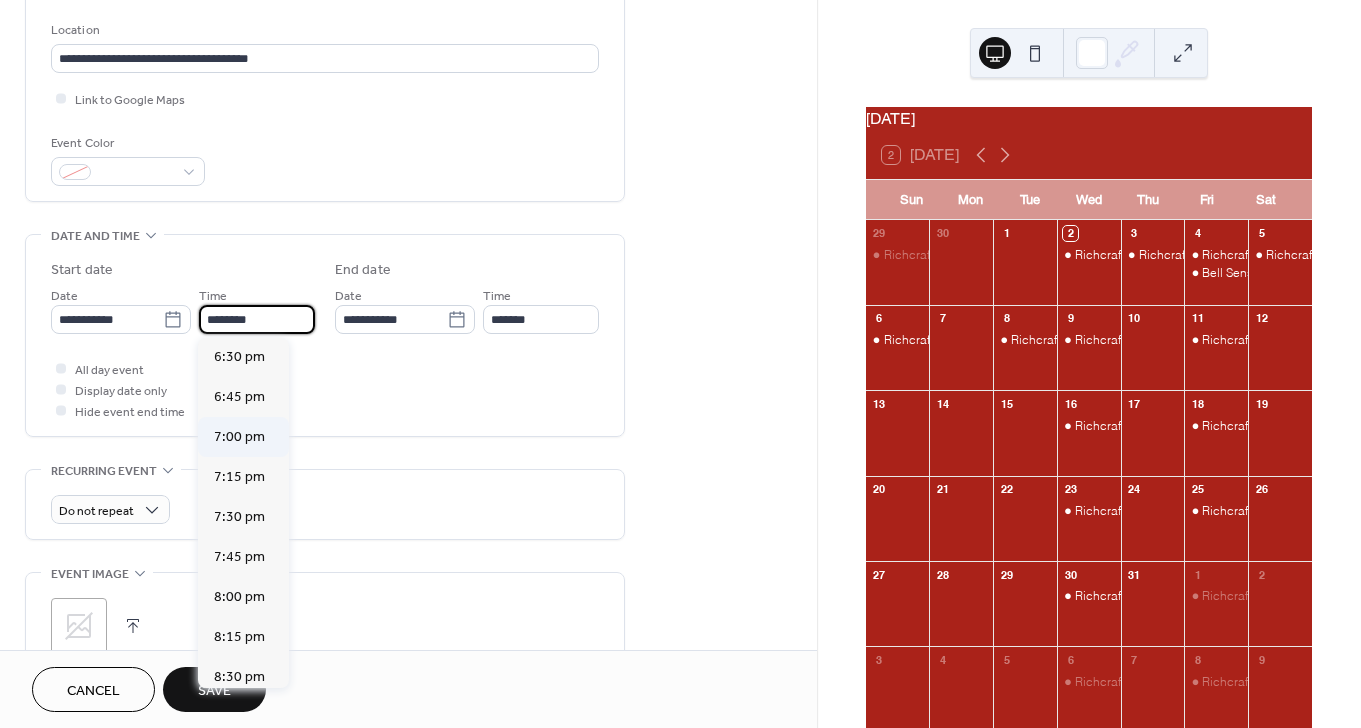 type on "*******" 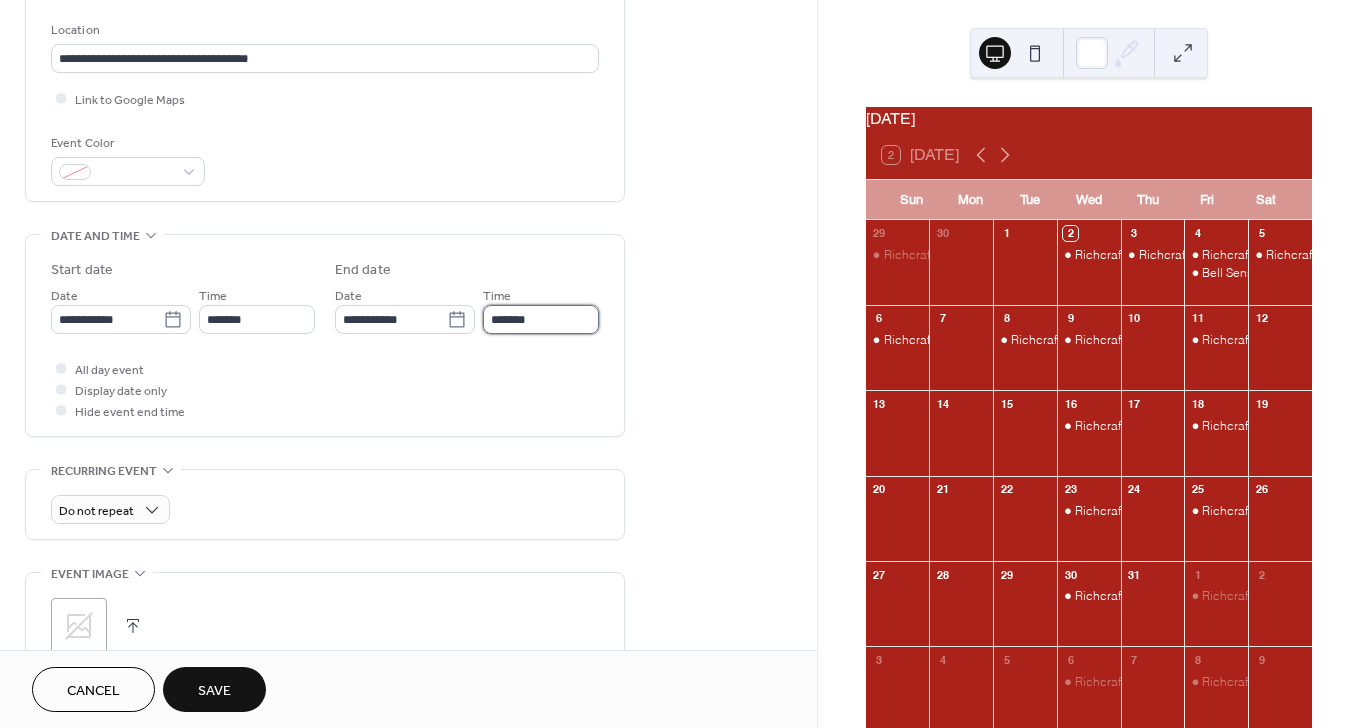 click on "*******" at bounding box center [541, 319] 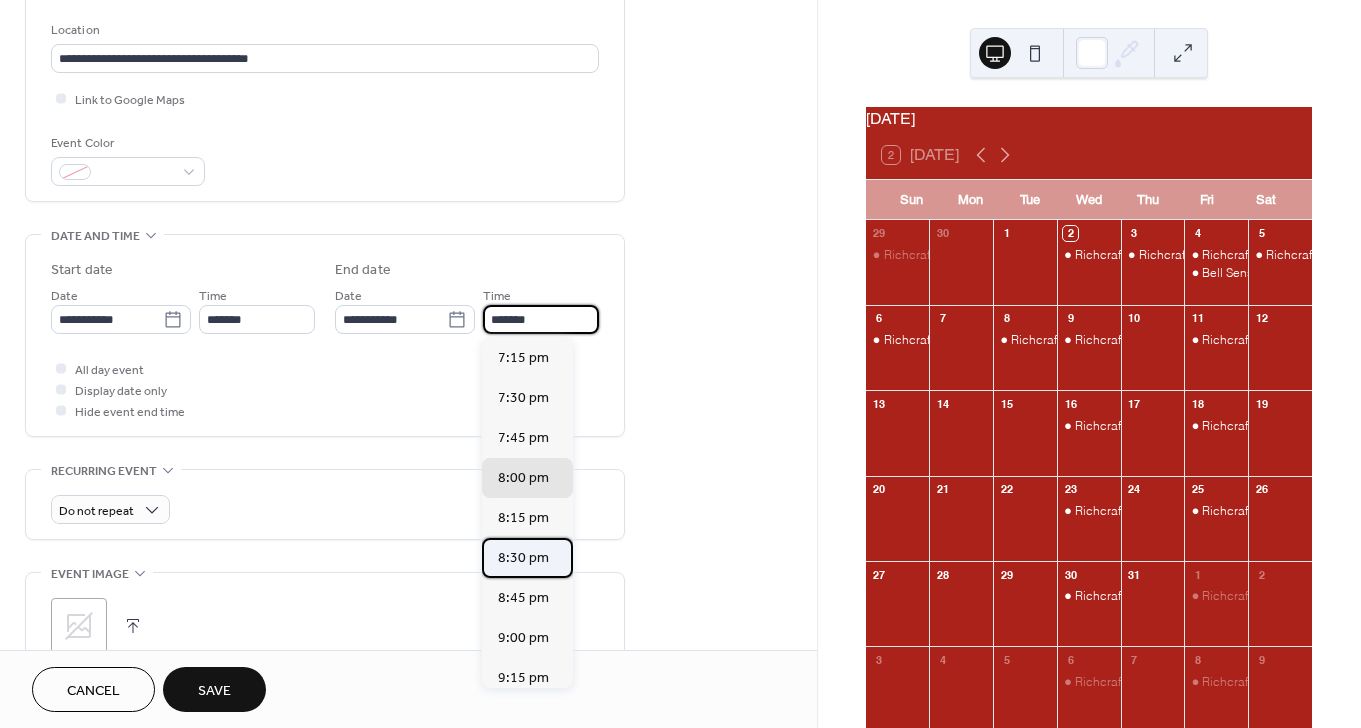 click on "8:30 pm" at bounding box center [527, 558] 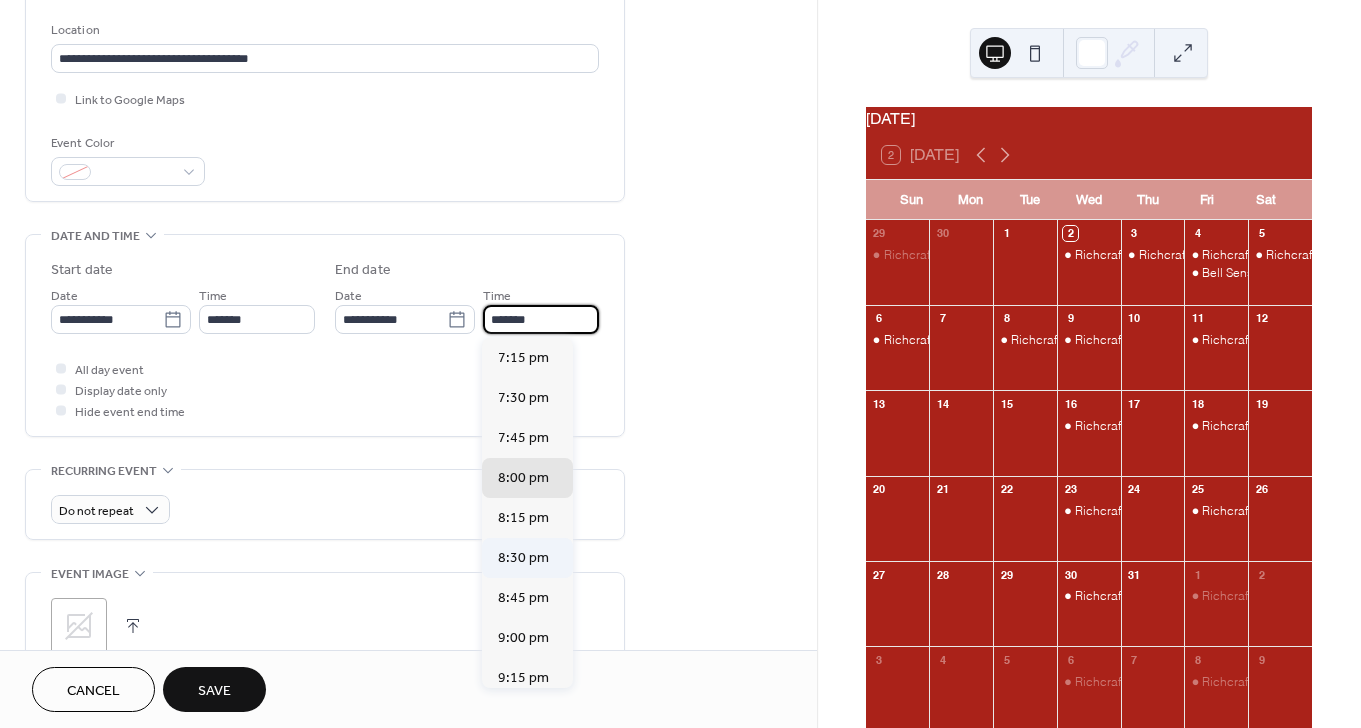 type on "*******" 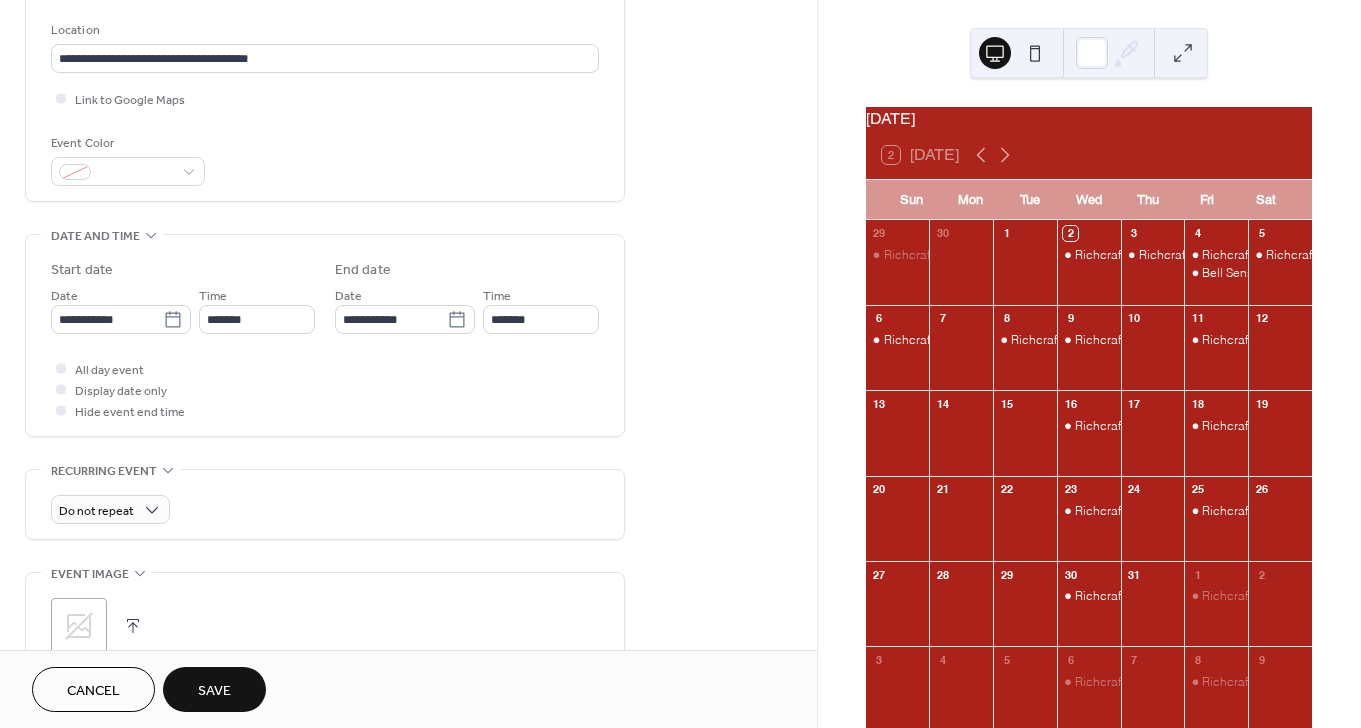 click on "Save" at bounding box center [214, 689] 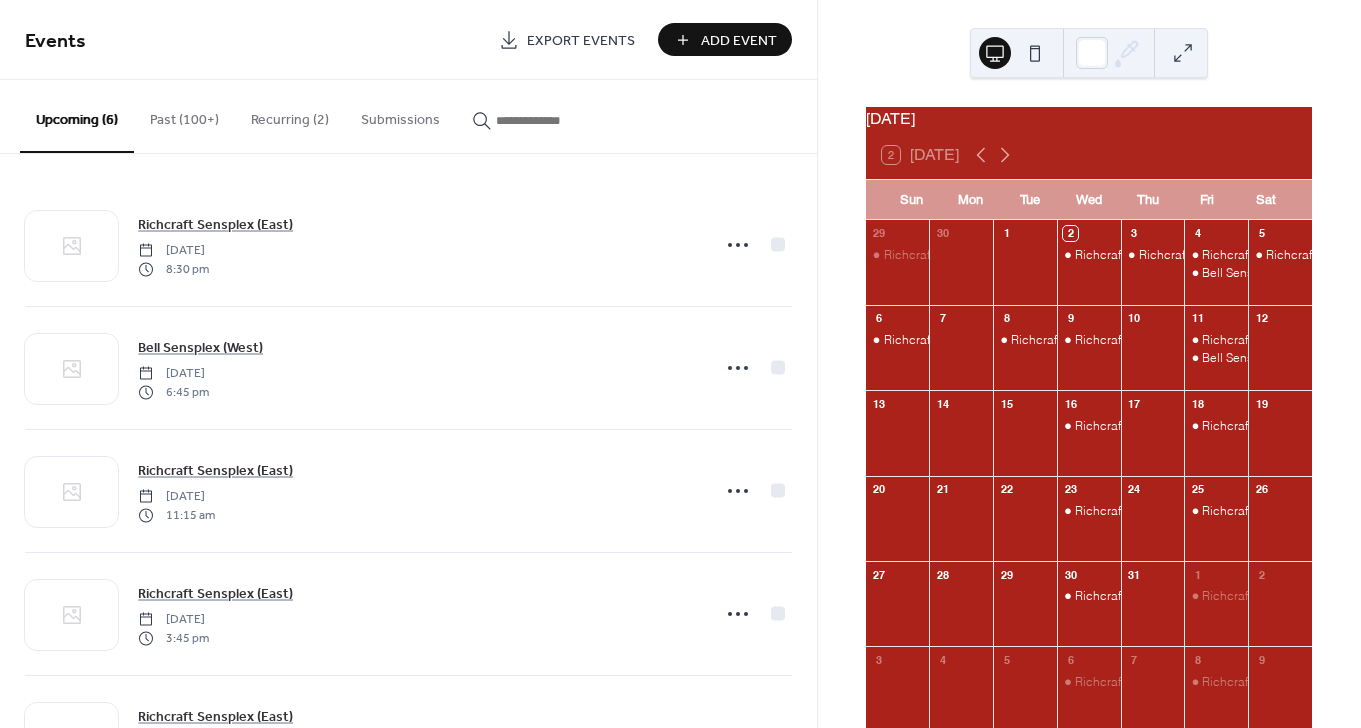 click on "Add Event" at bounding box center (739, 41) 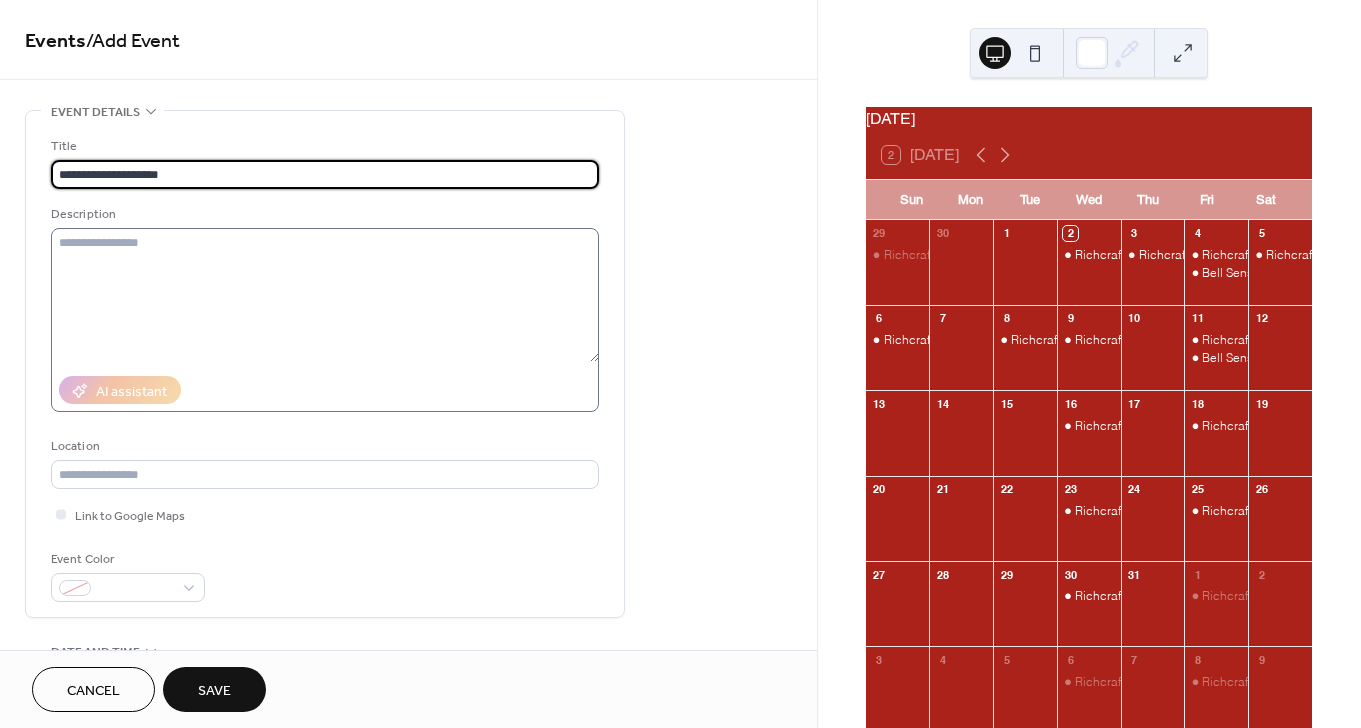type on "**********" 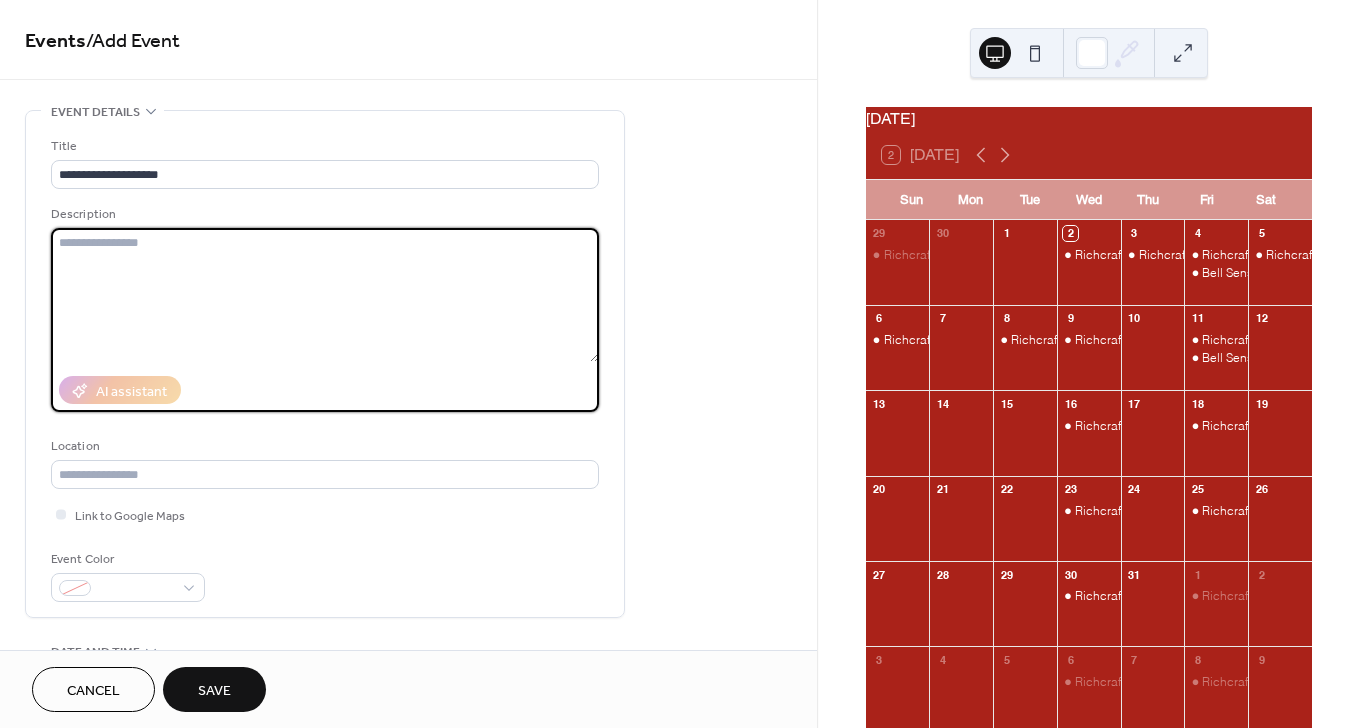 click at bounding box center [325, 295] 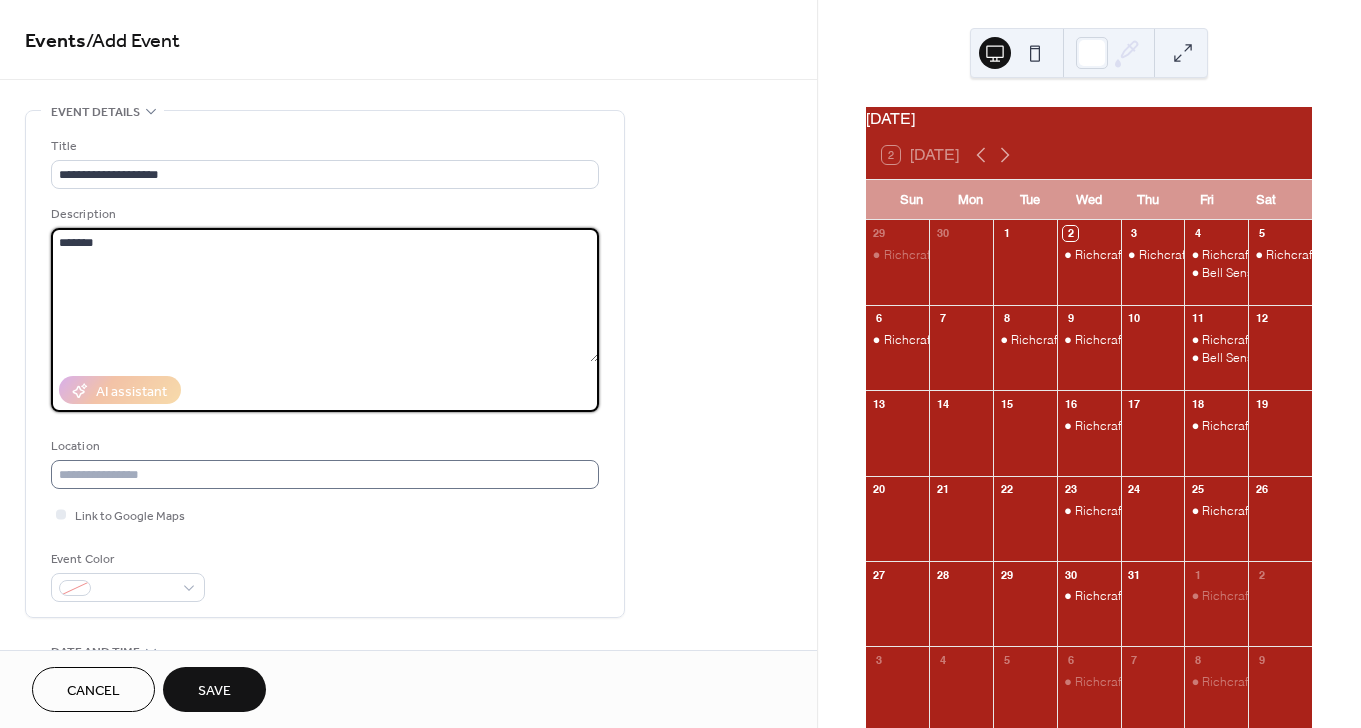 type on "*******" 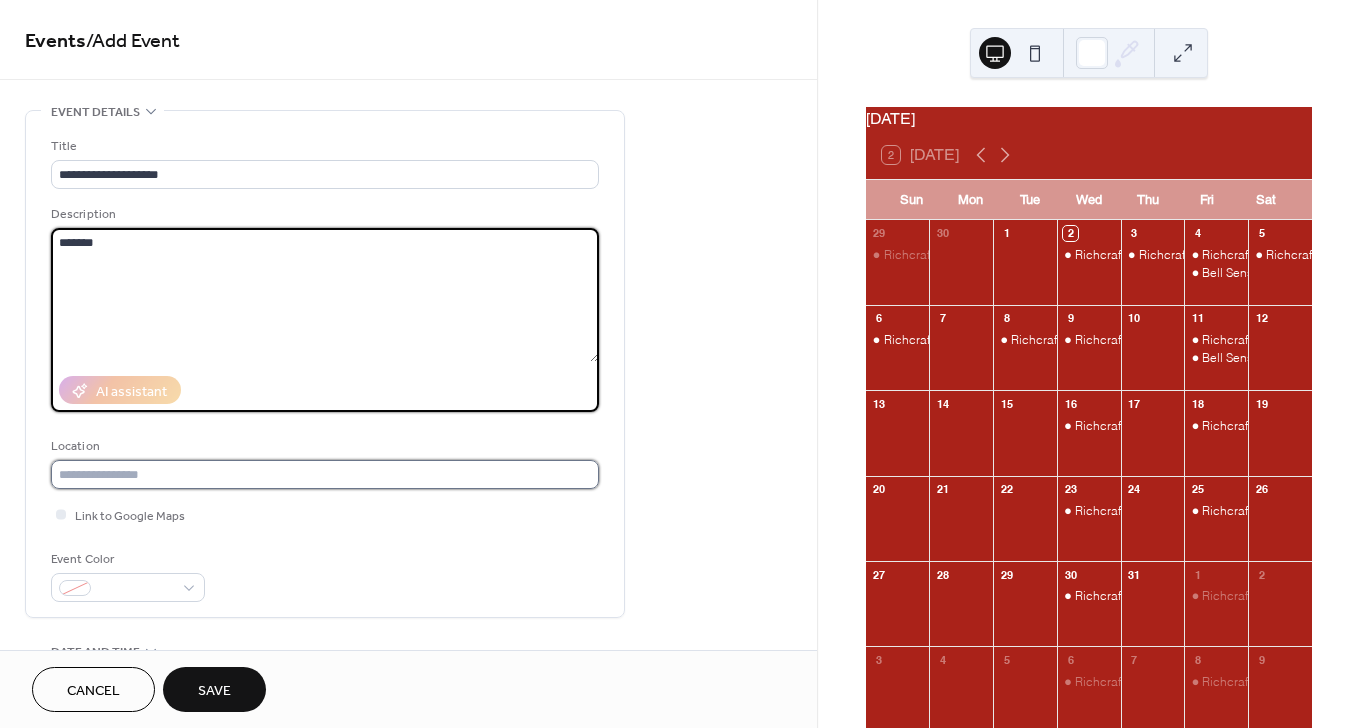 click at bounding box center (325, 474) 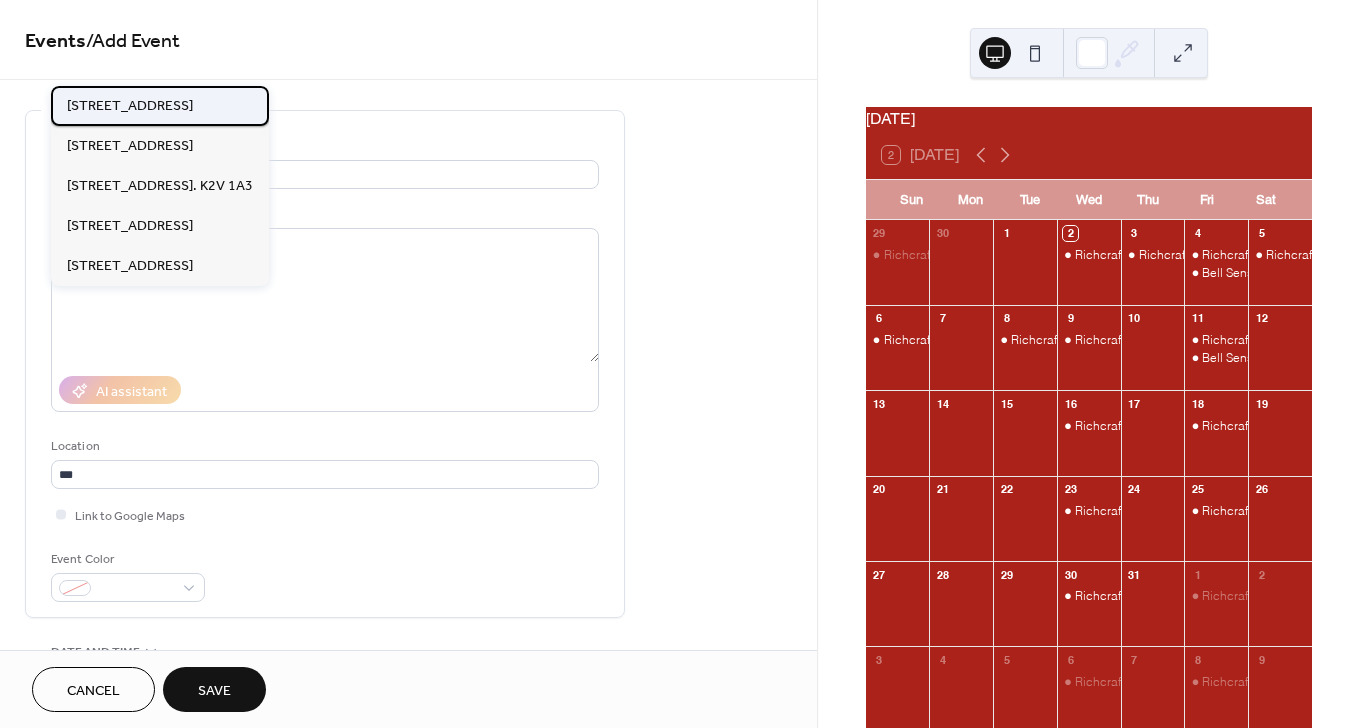 click on "1565 Maple Grove Rd Kanata, ON K2V 1A3" at bounding box center (130, 106) 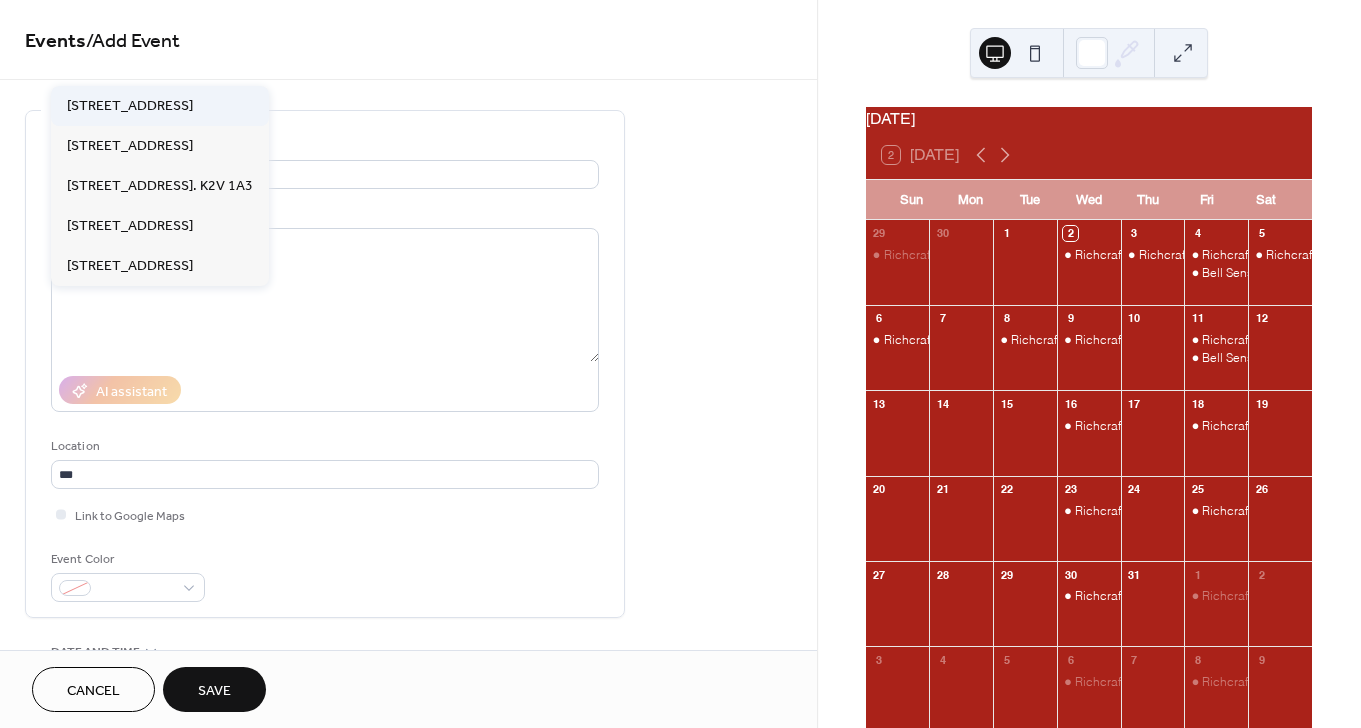 type on "**********" 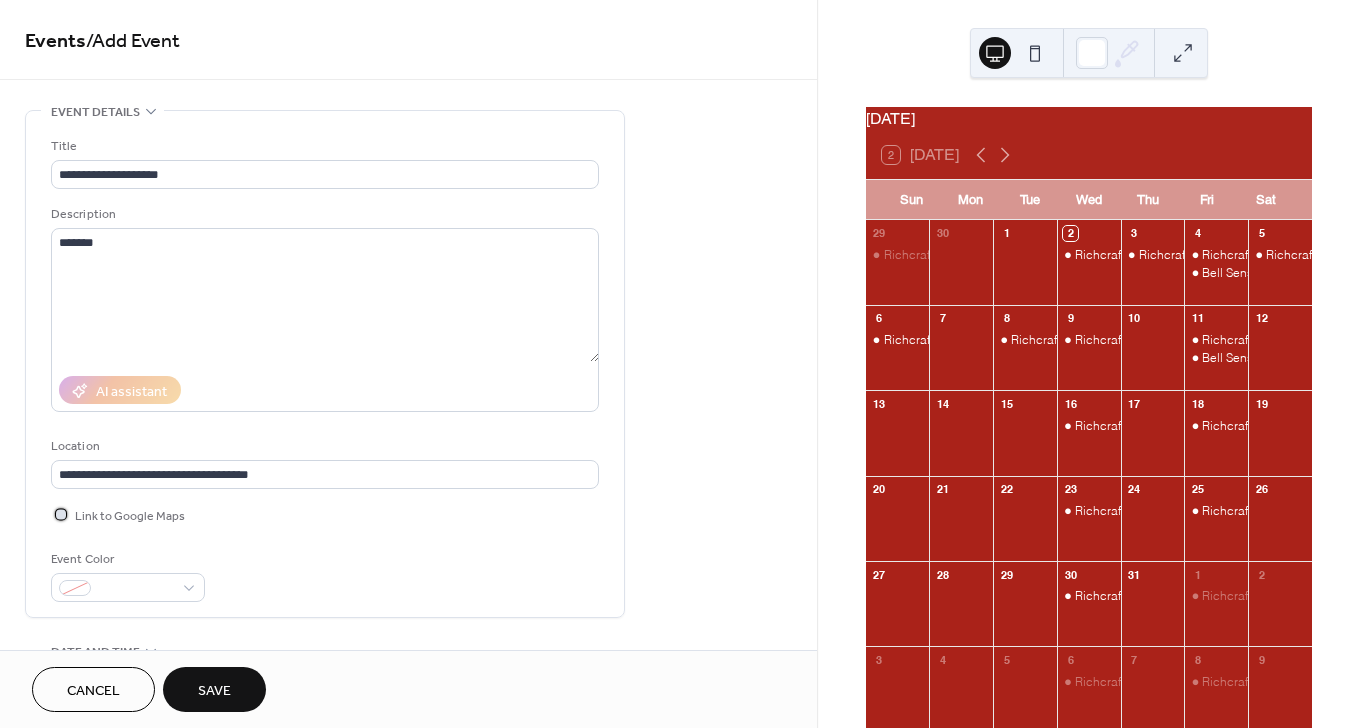 click on "Link to Google Maps" at bounding box center (118, 514) 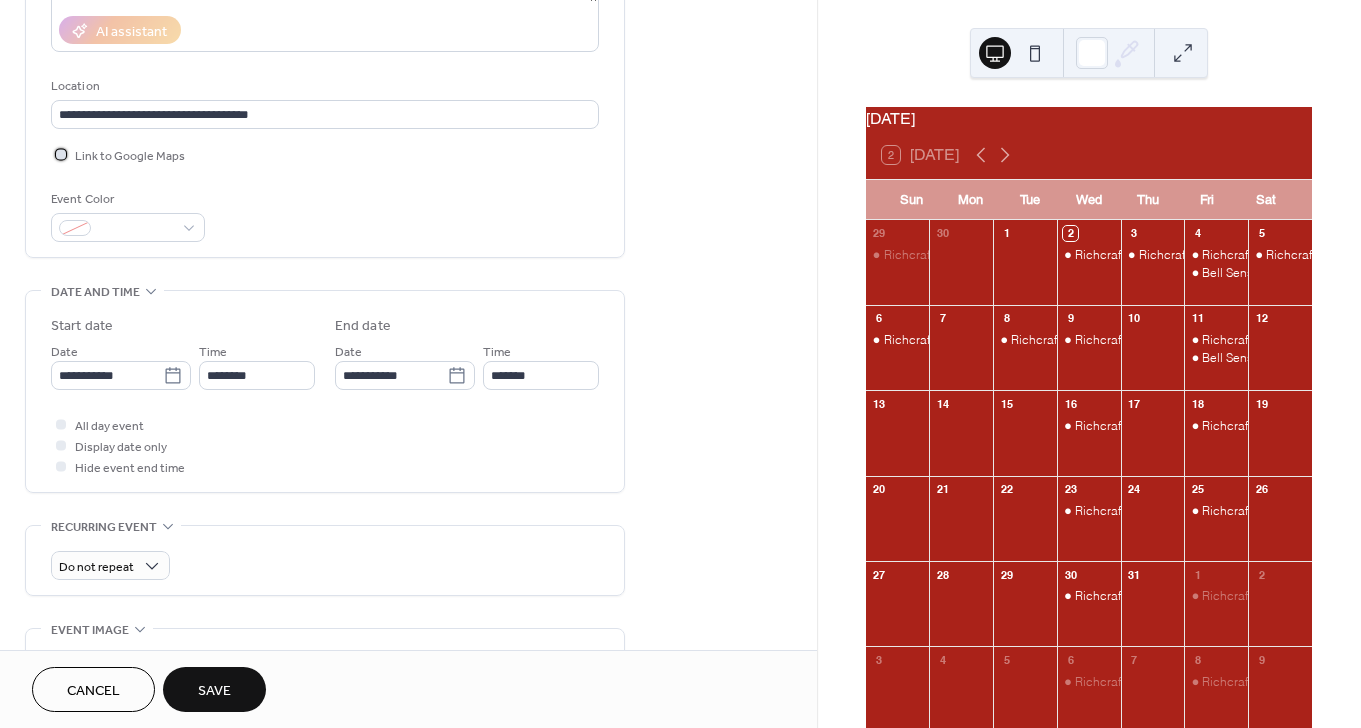 scroll, scrollTop: 368, scrollLeft: 0, axis: vertical 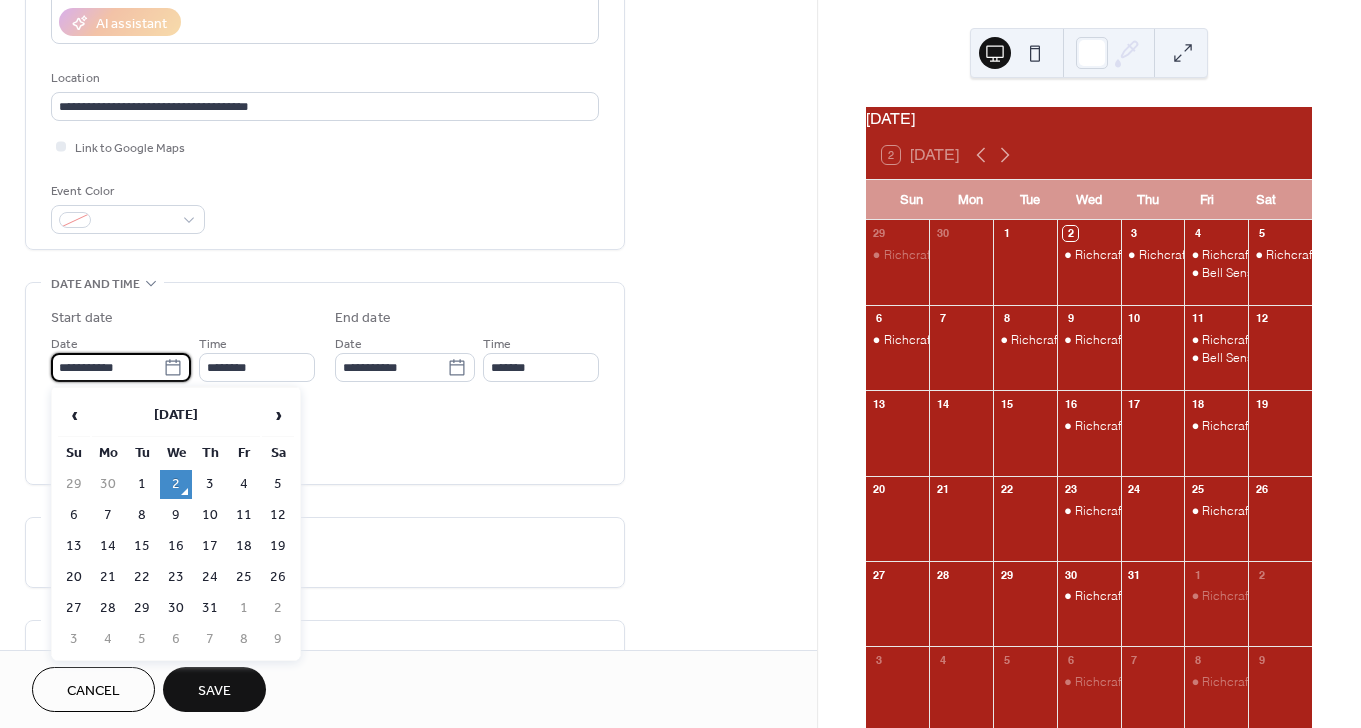 click on "**********" at bounding box center [107, 367] 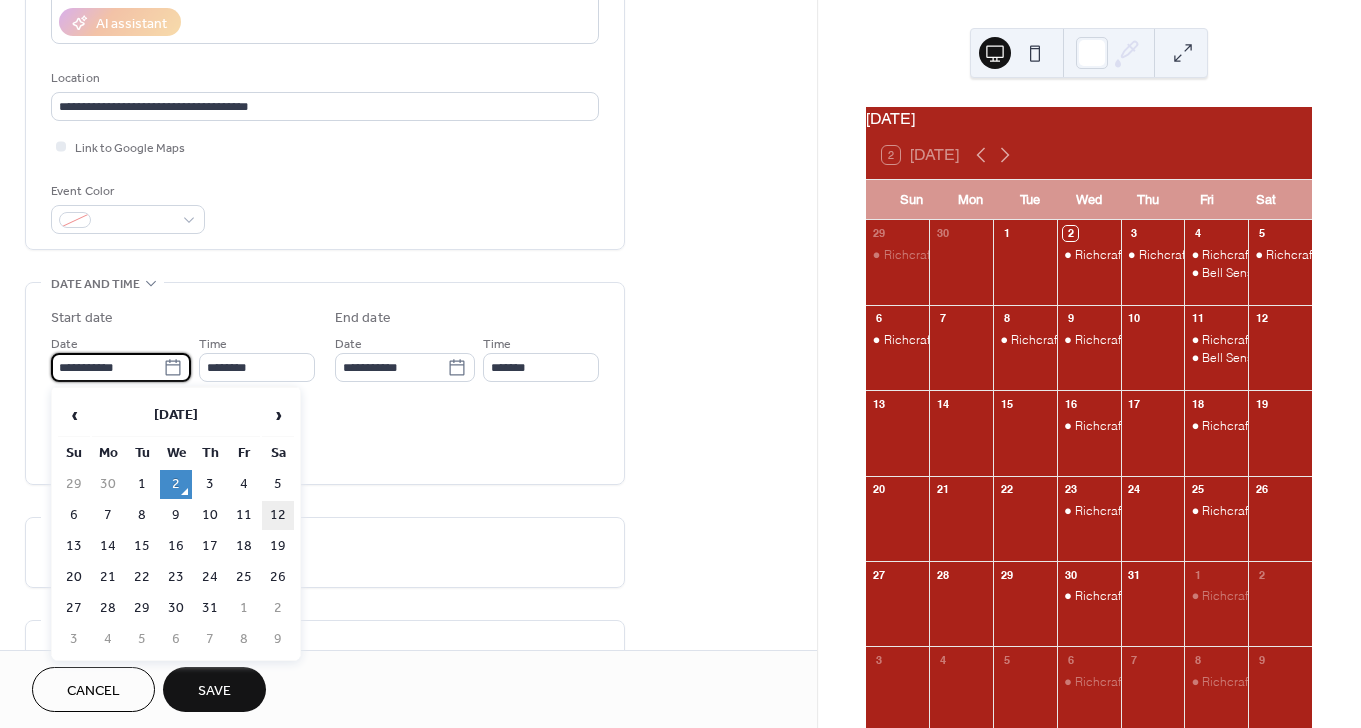 click on "12" at bounding box center [278, 515] 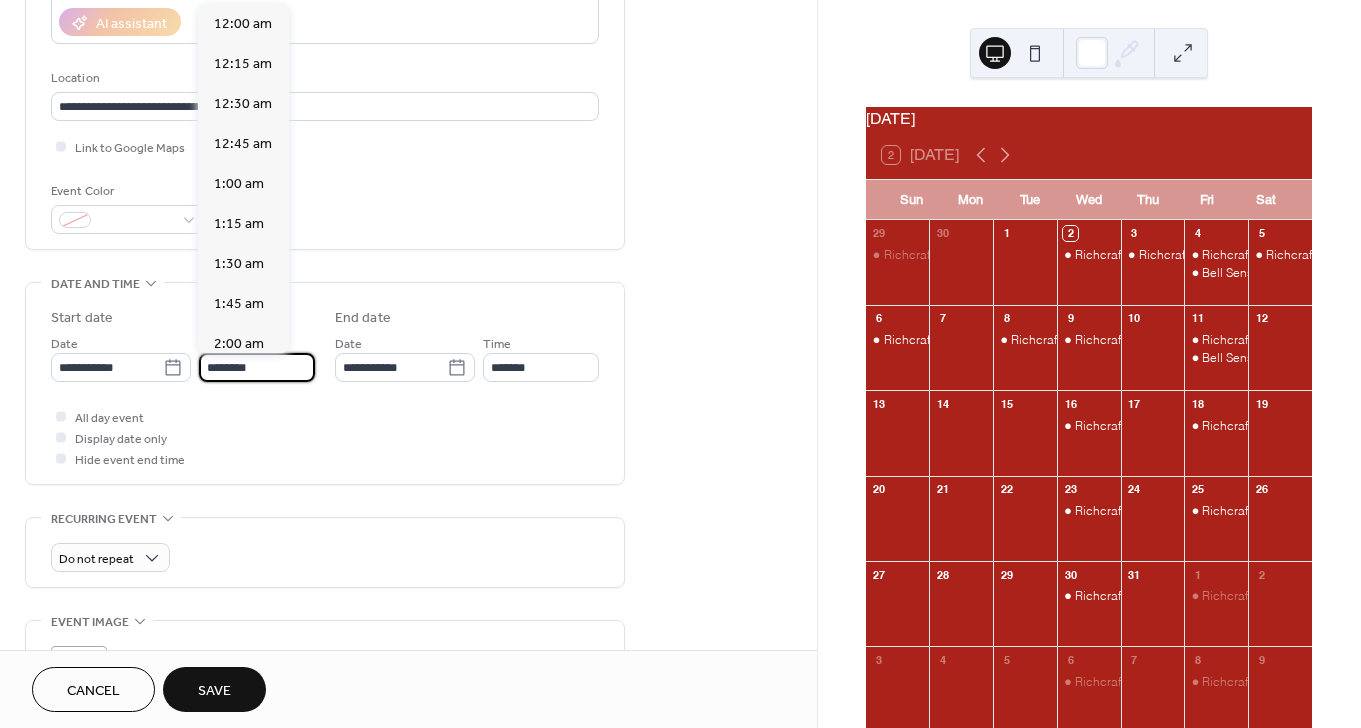 click on "********" at bounding box center [257, 367] 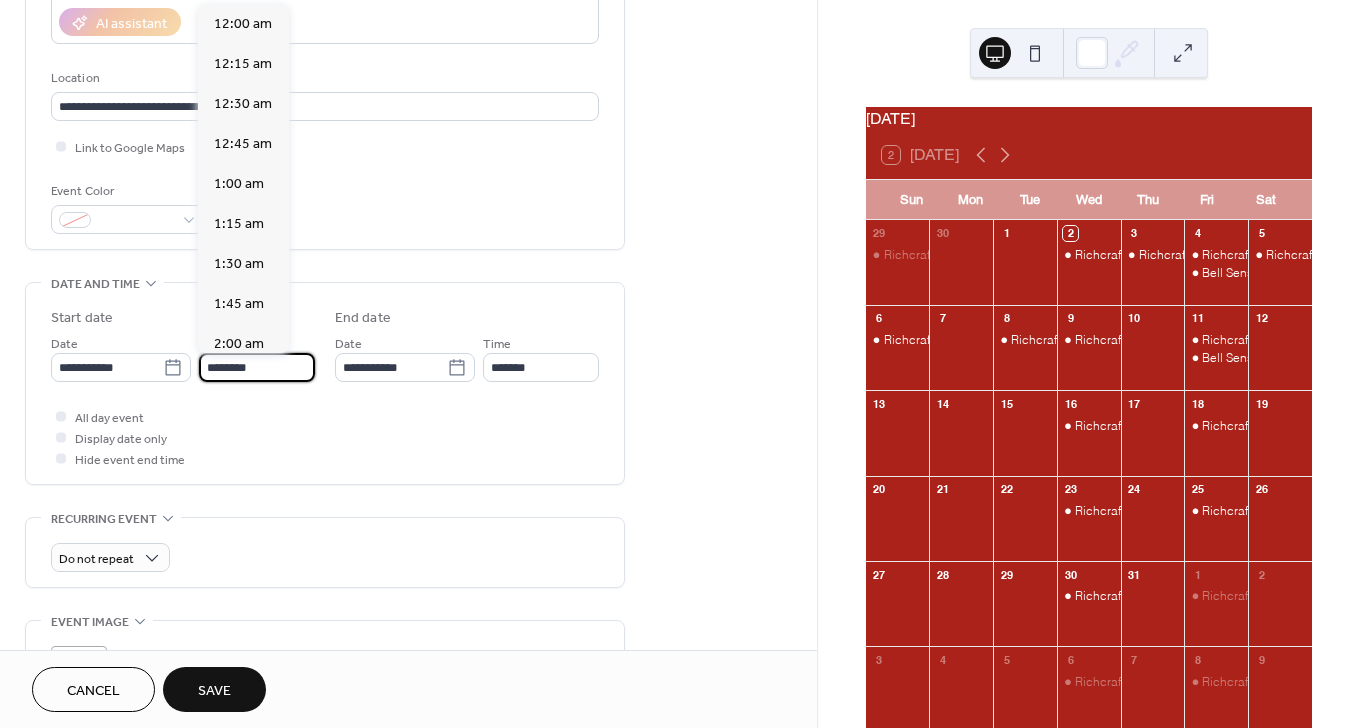 scroll, scrollTop: 1944, scrollLeft: 0, axis: vertical 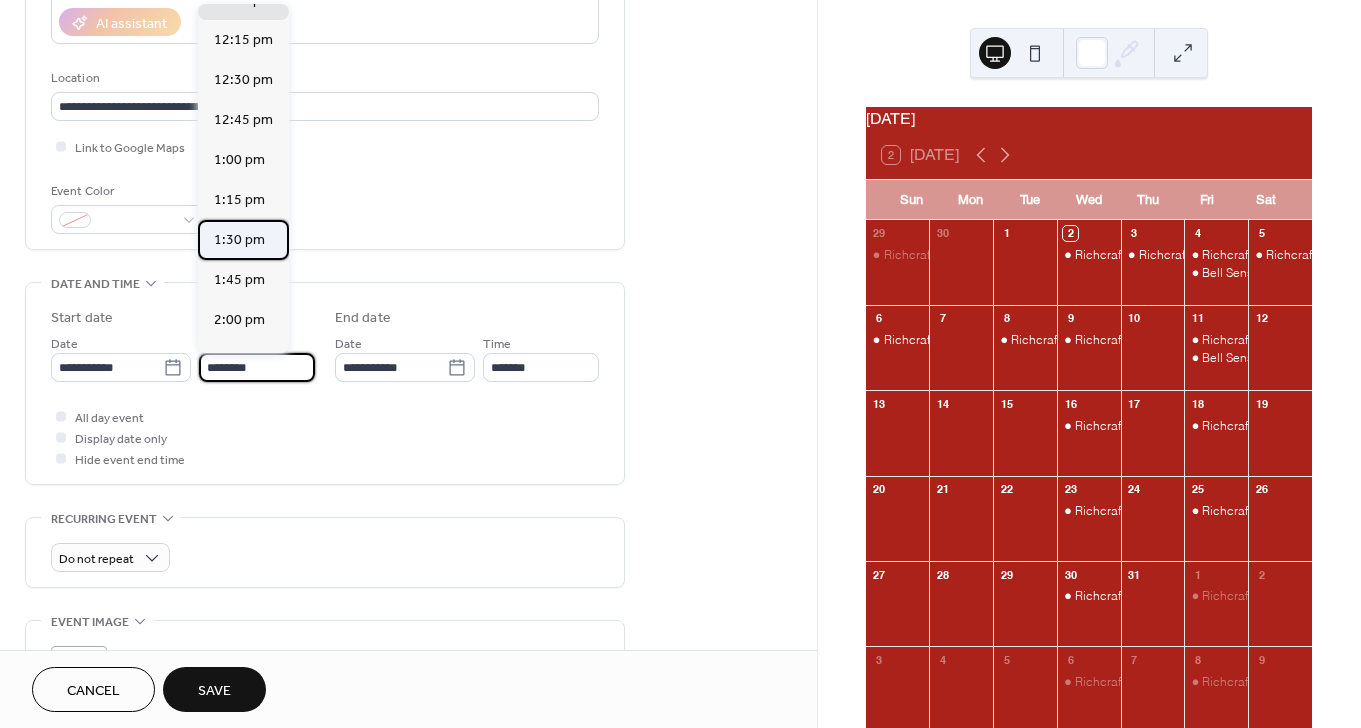 click on "1:30 pm" at bounding box center (239, 240) 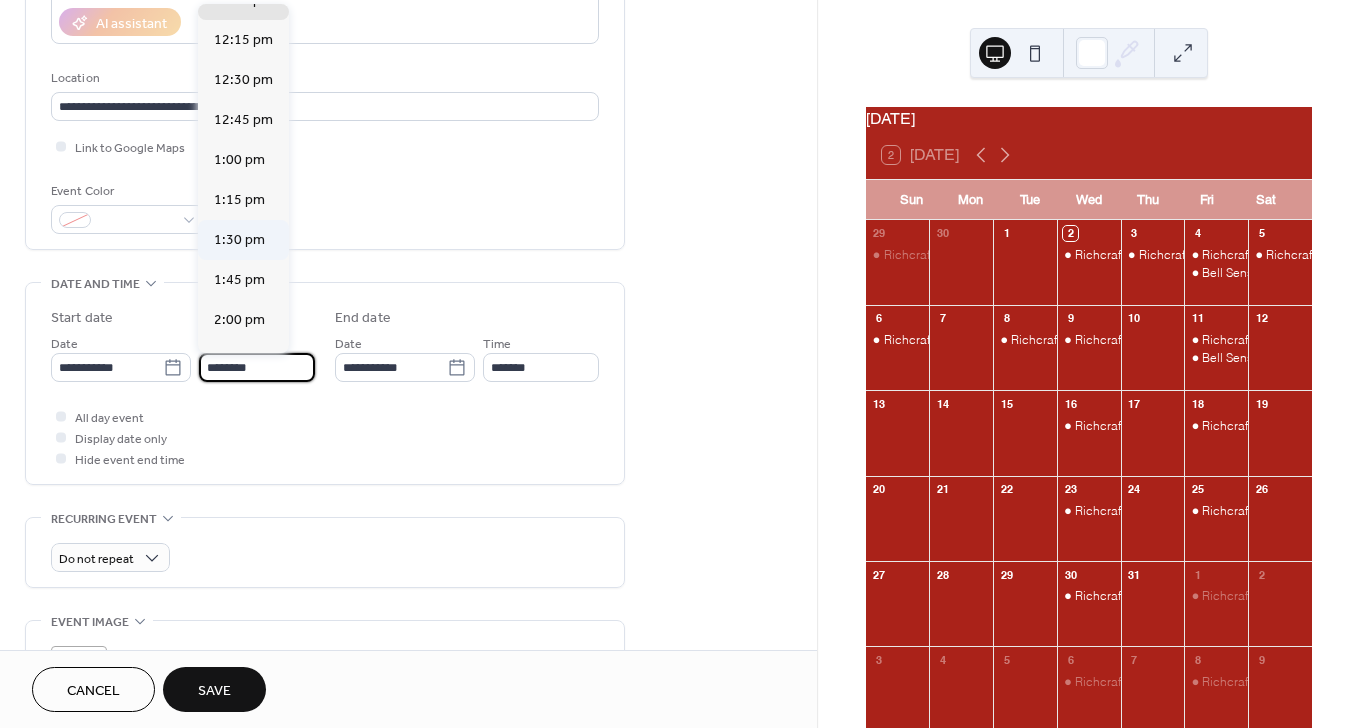 type on "*******" 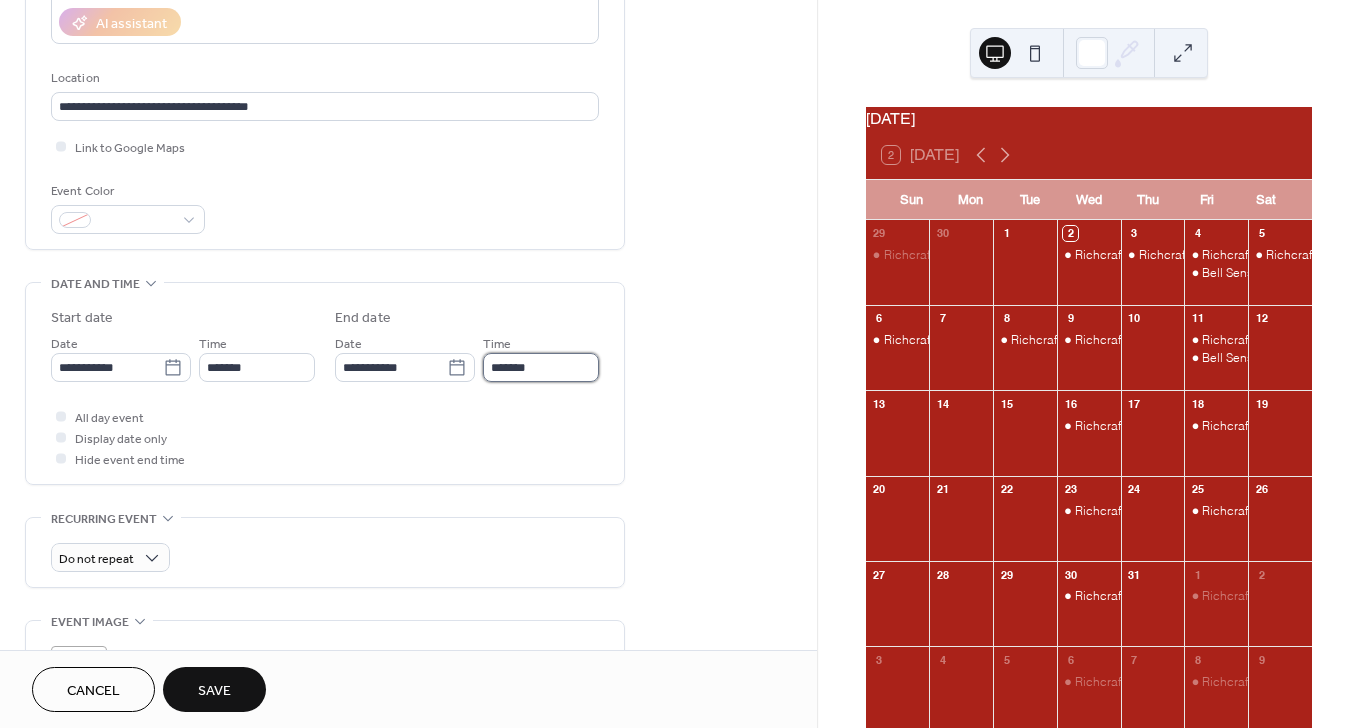 click on "*******" at bounding box center [541, 367] 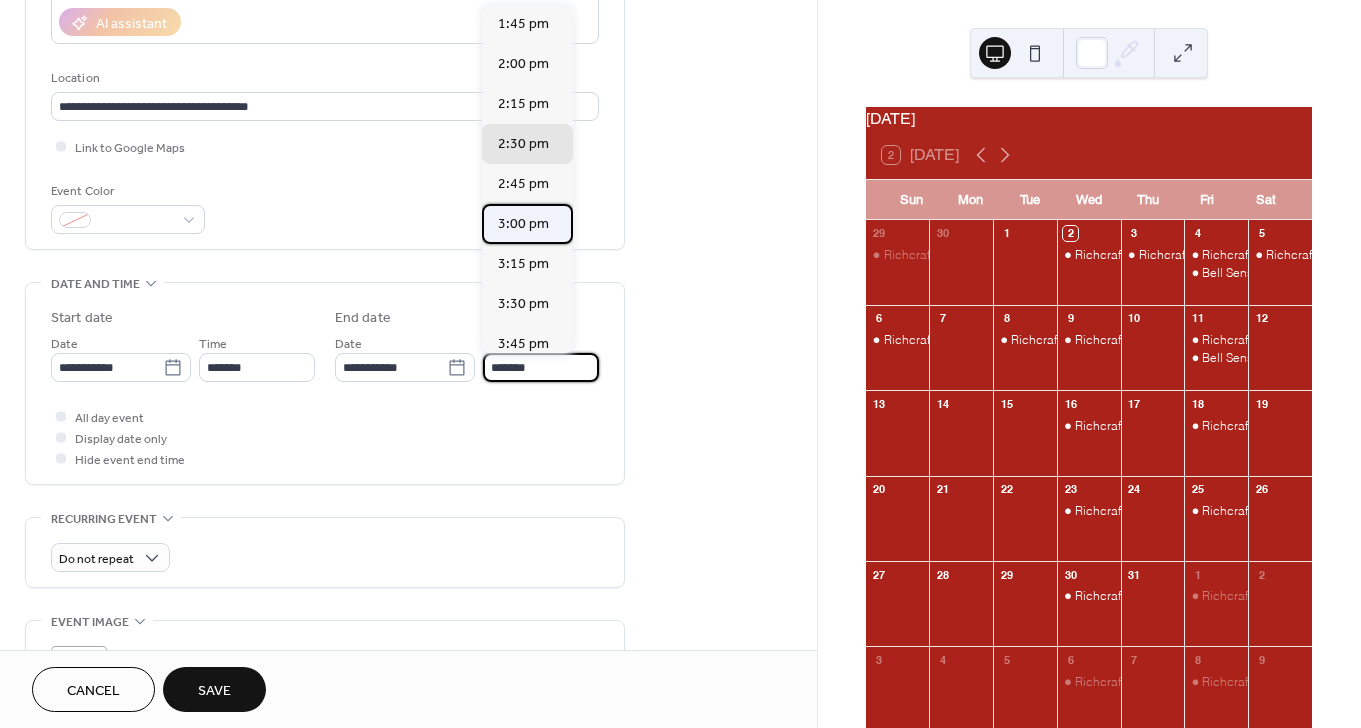 click on "3:00 pm" at bounding box center (523, 224) 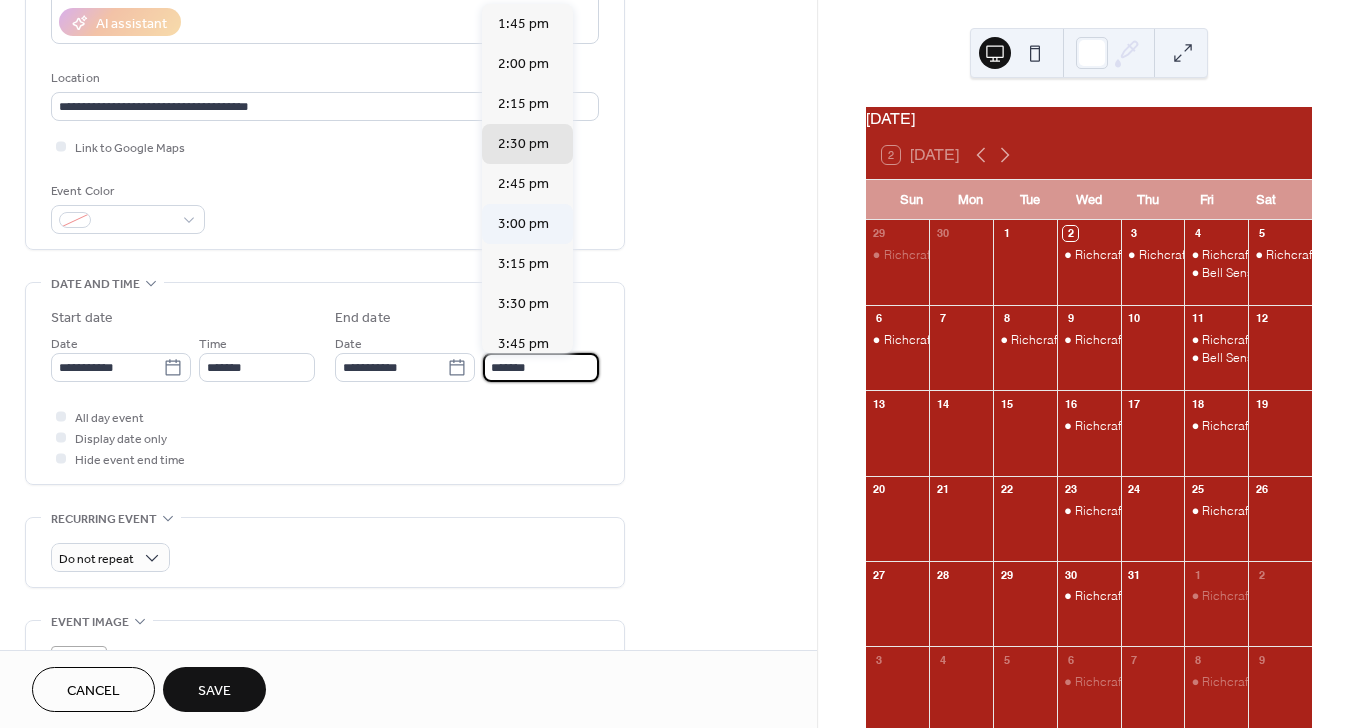 type on "*******" 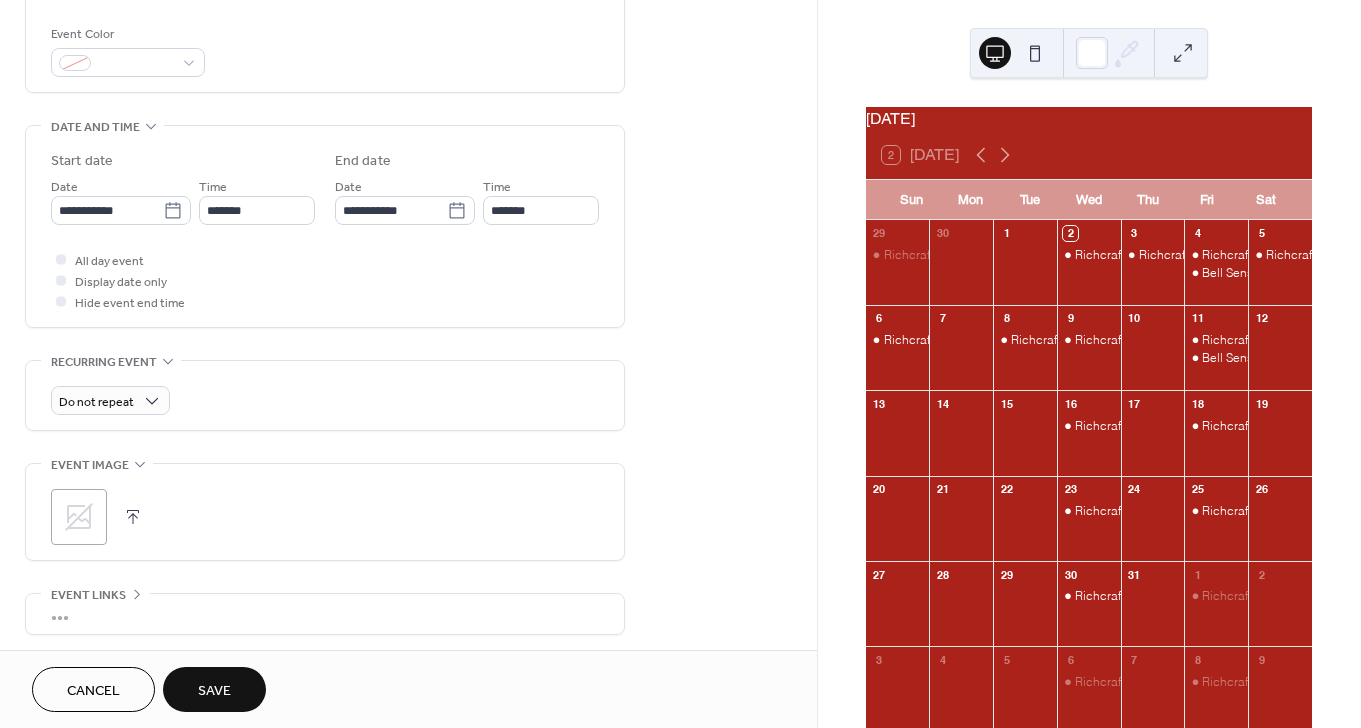 scroll, scrollTop: 543, scrollLeft: 0, axis: vertical 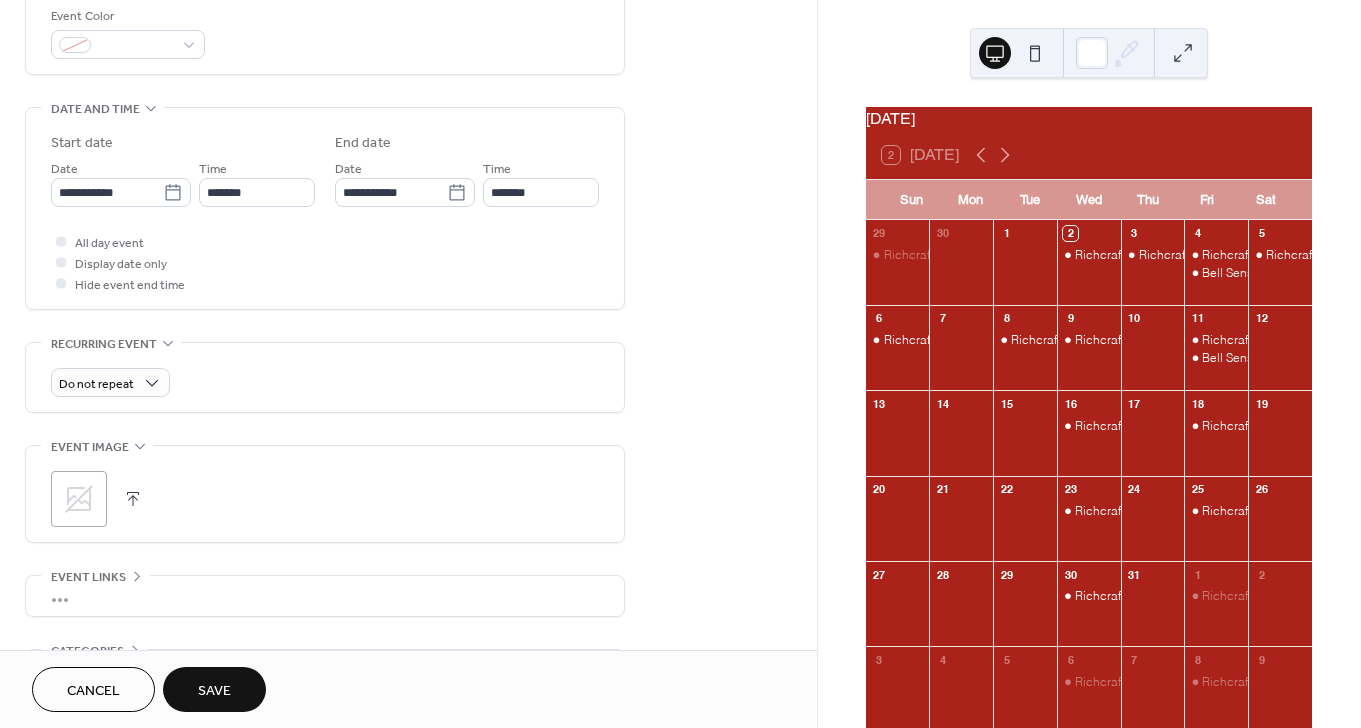 click on "Save" at bounding box center (214, 691) 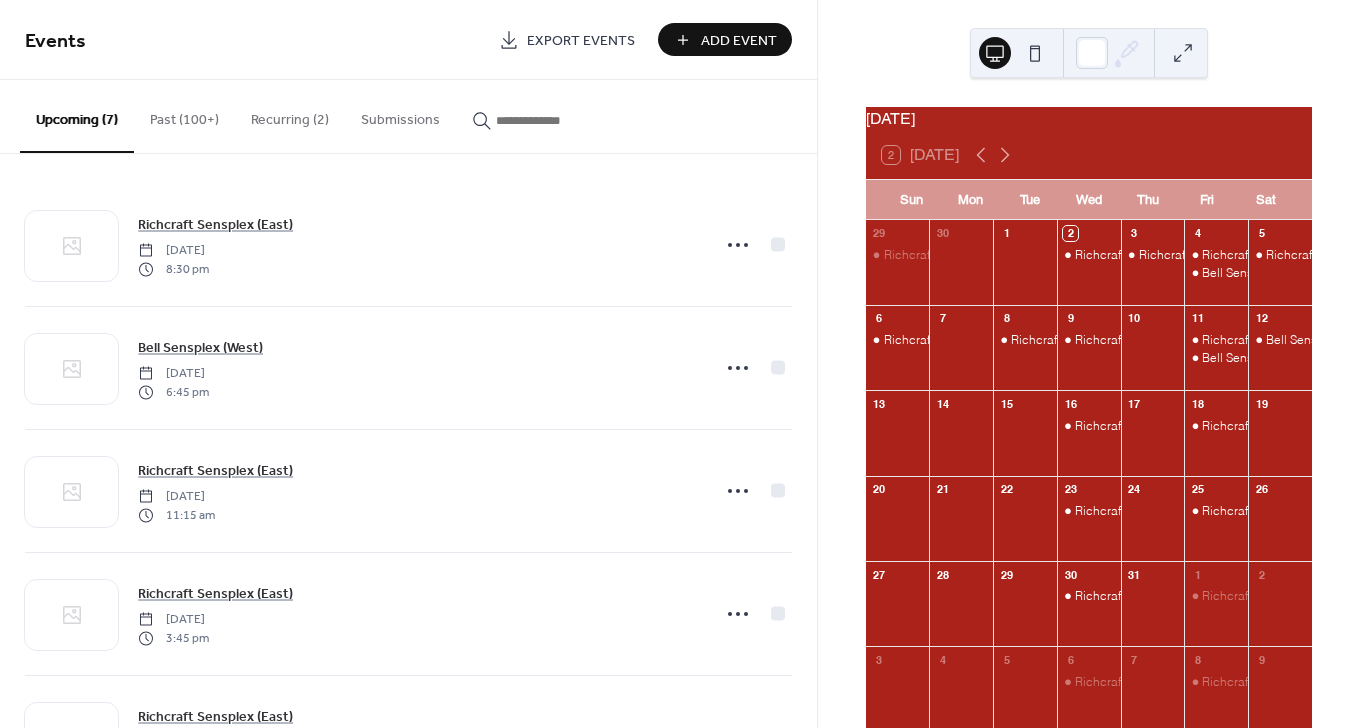 click on "Add Event" at bounding box center (725, 39) 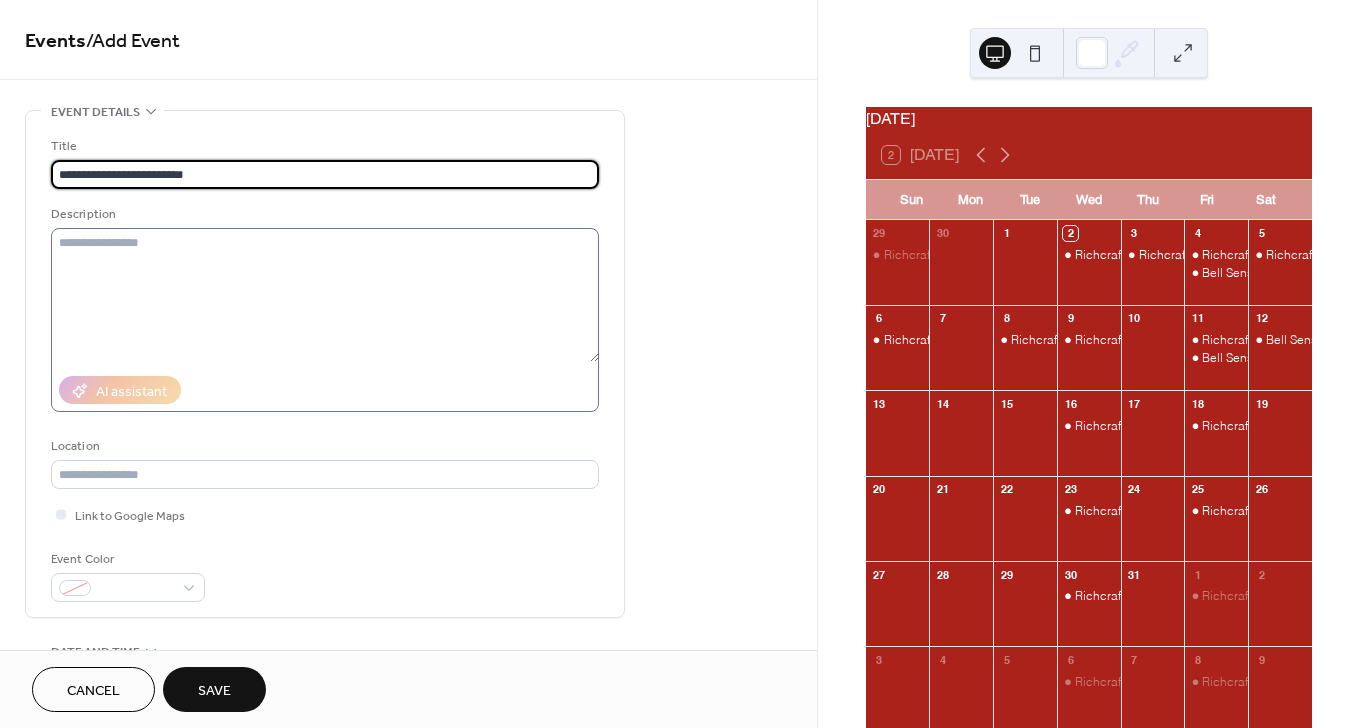 type on "**********" 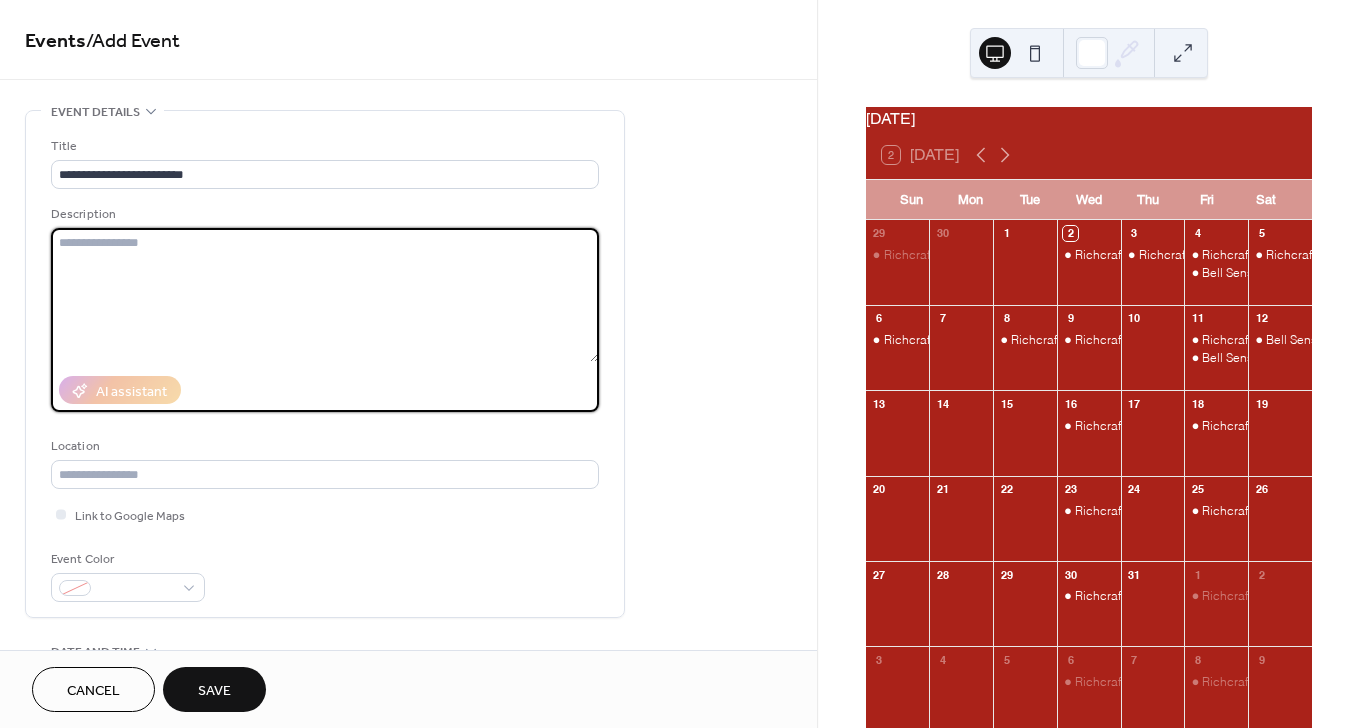 click at bounding box center (325, 295) 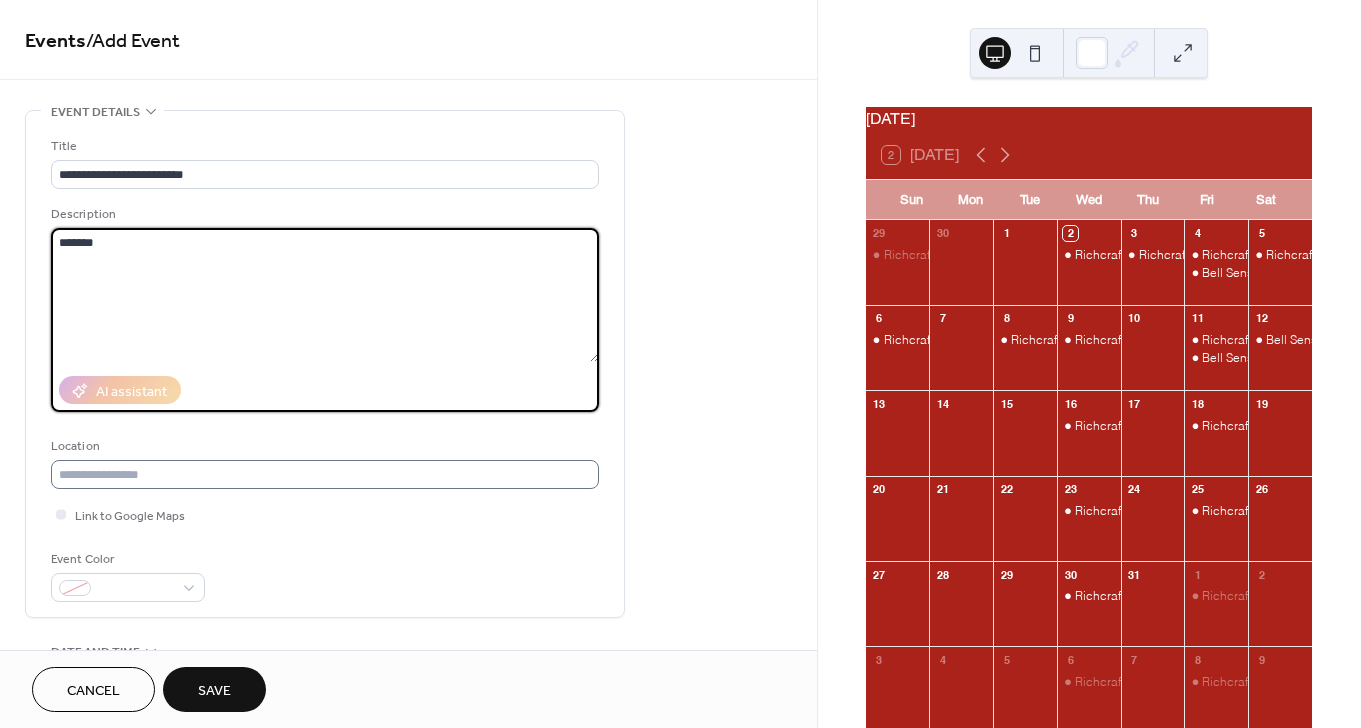 type on "*******" 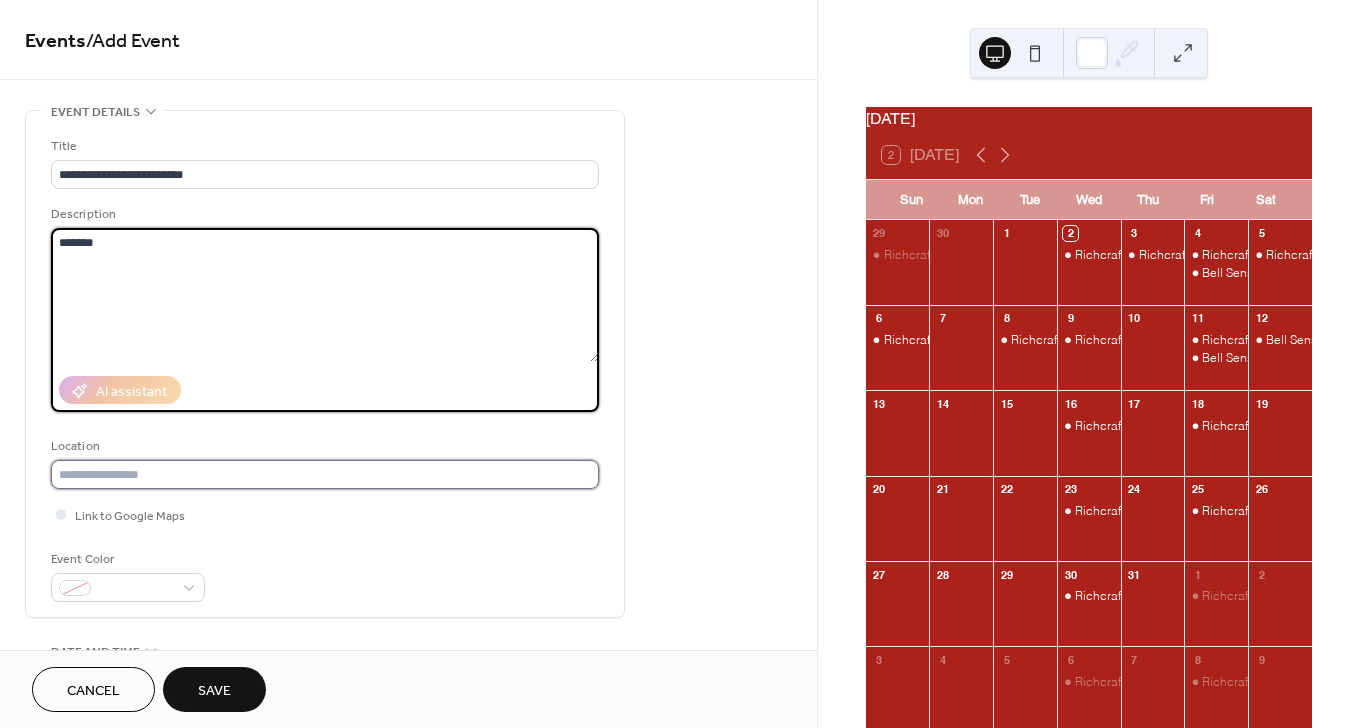 click at bounding box center [325, 474] 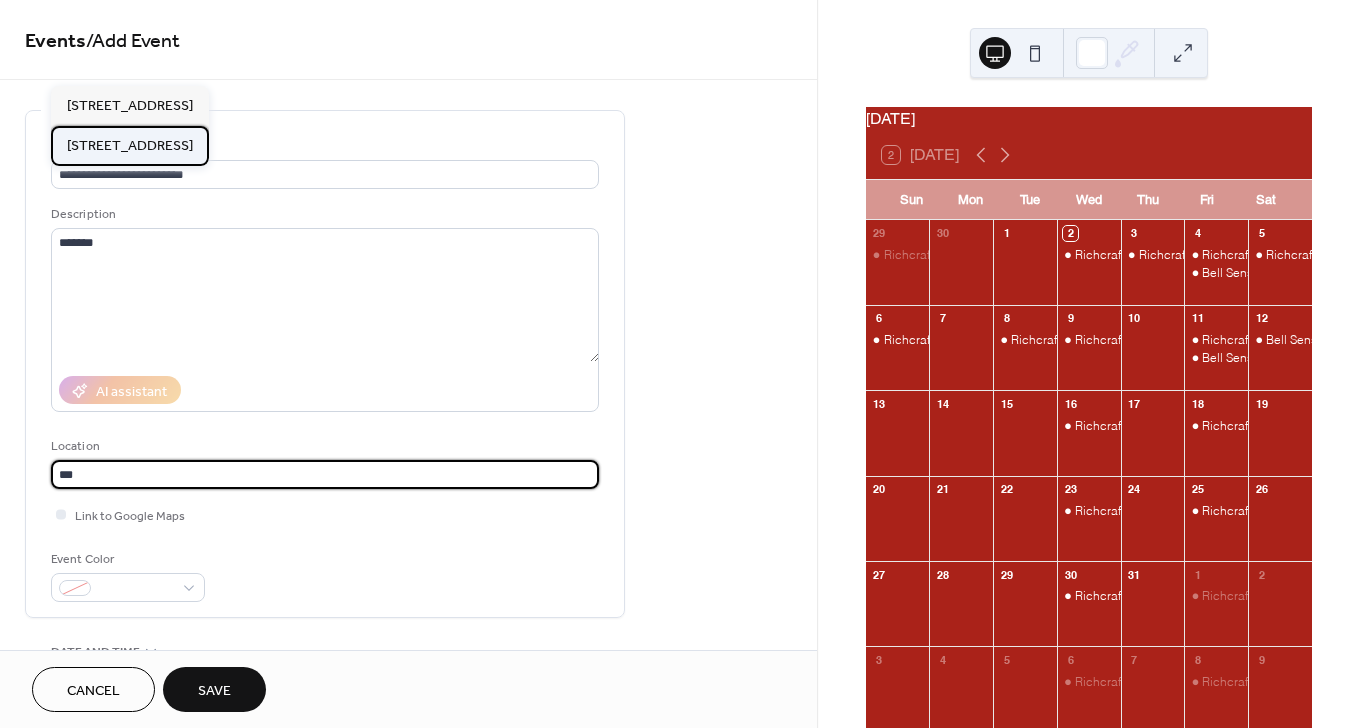 click on "813 Shefford Rd, Gloucester, ON K1J 8H9" at bounding box center [130, 146] 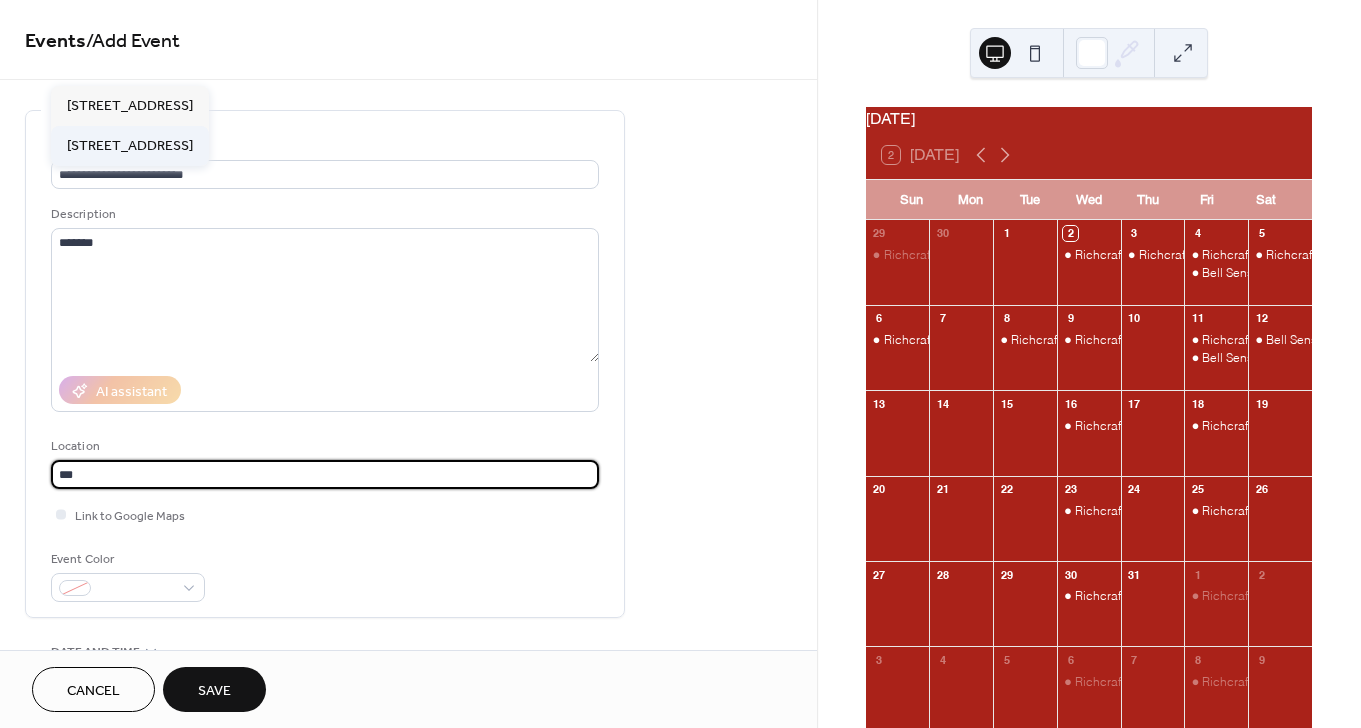 type on "**********" 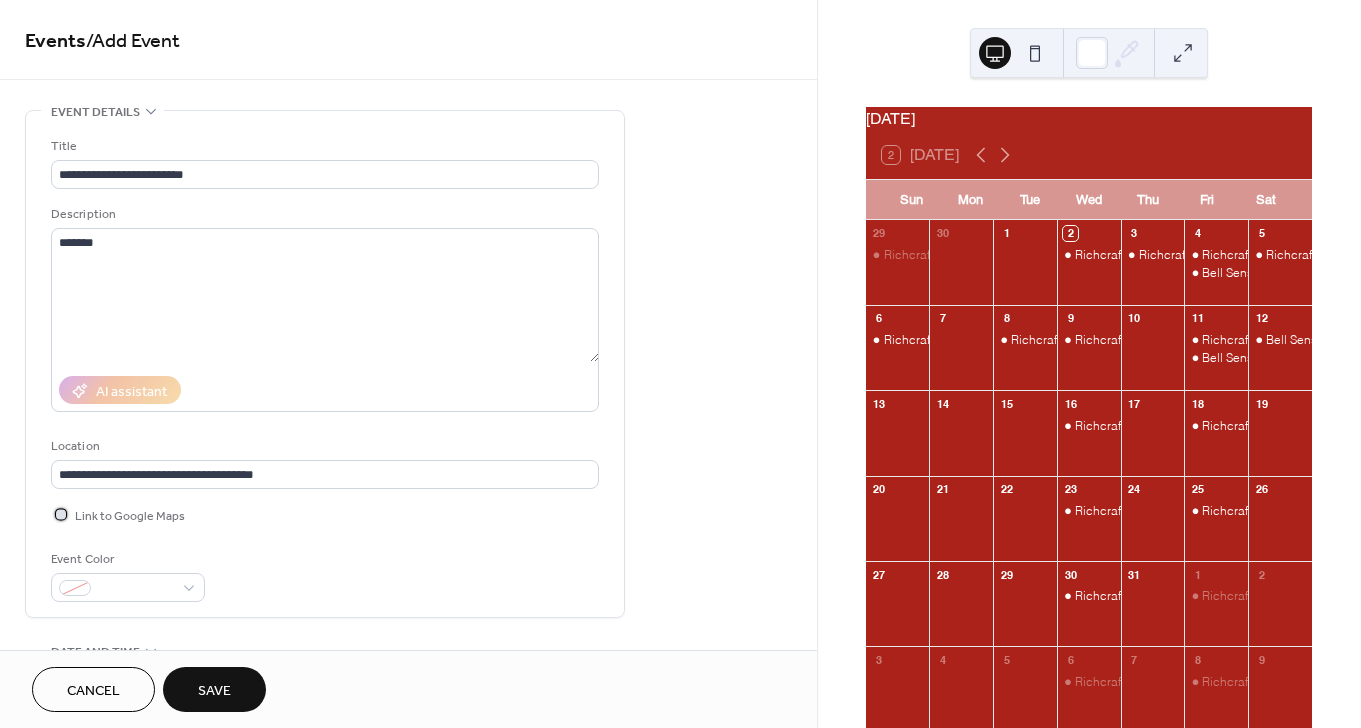 click at bounding box center (61, 514) 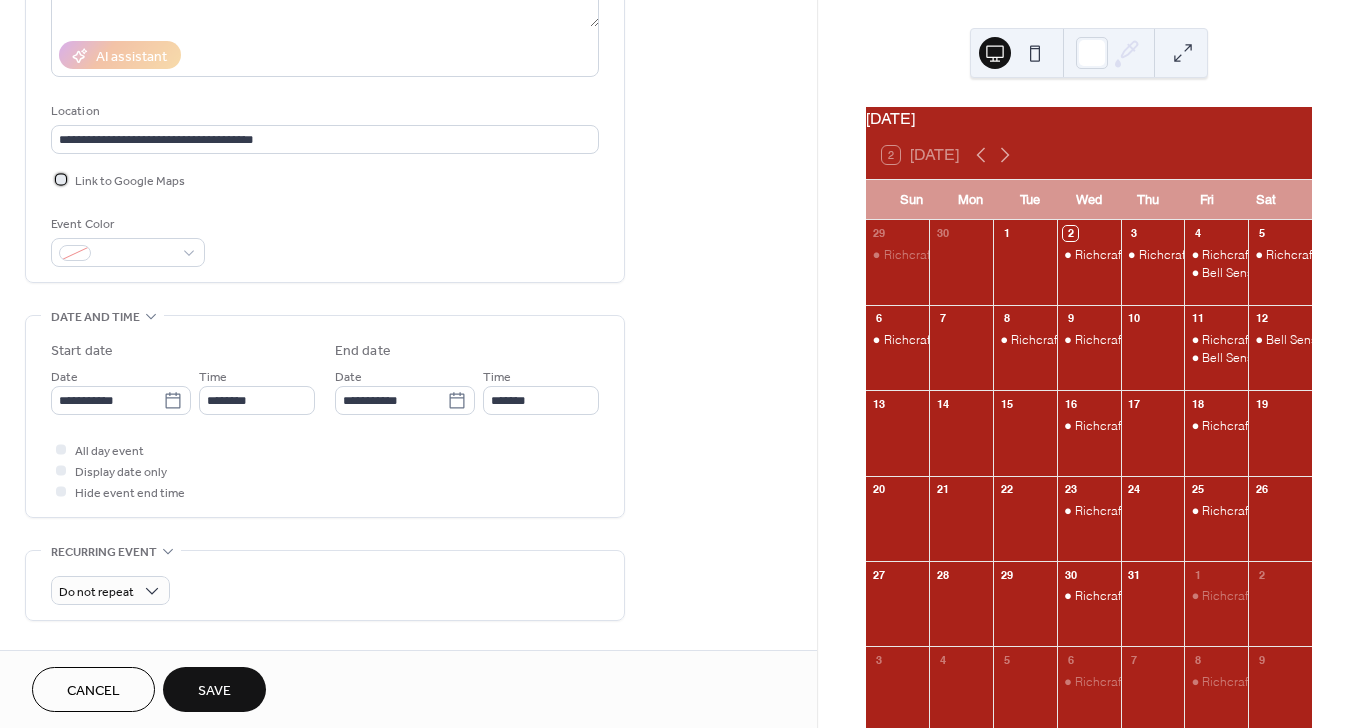 scroll, scrollTop: 366, scrollLeft: 0, axis: vertical 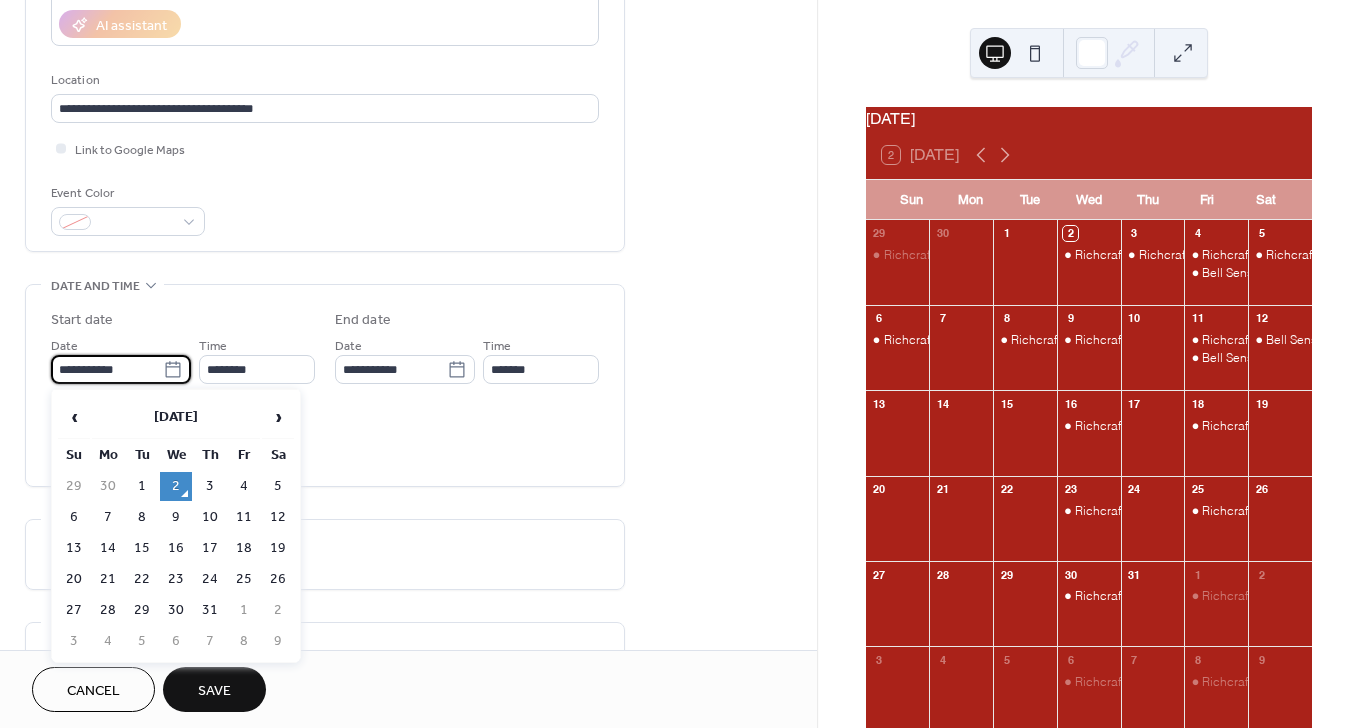 click on "**********" at bounding box center [107, 369] 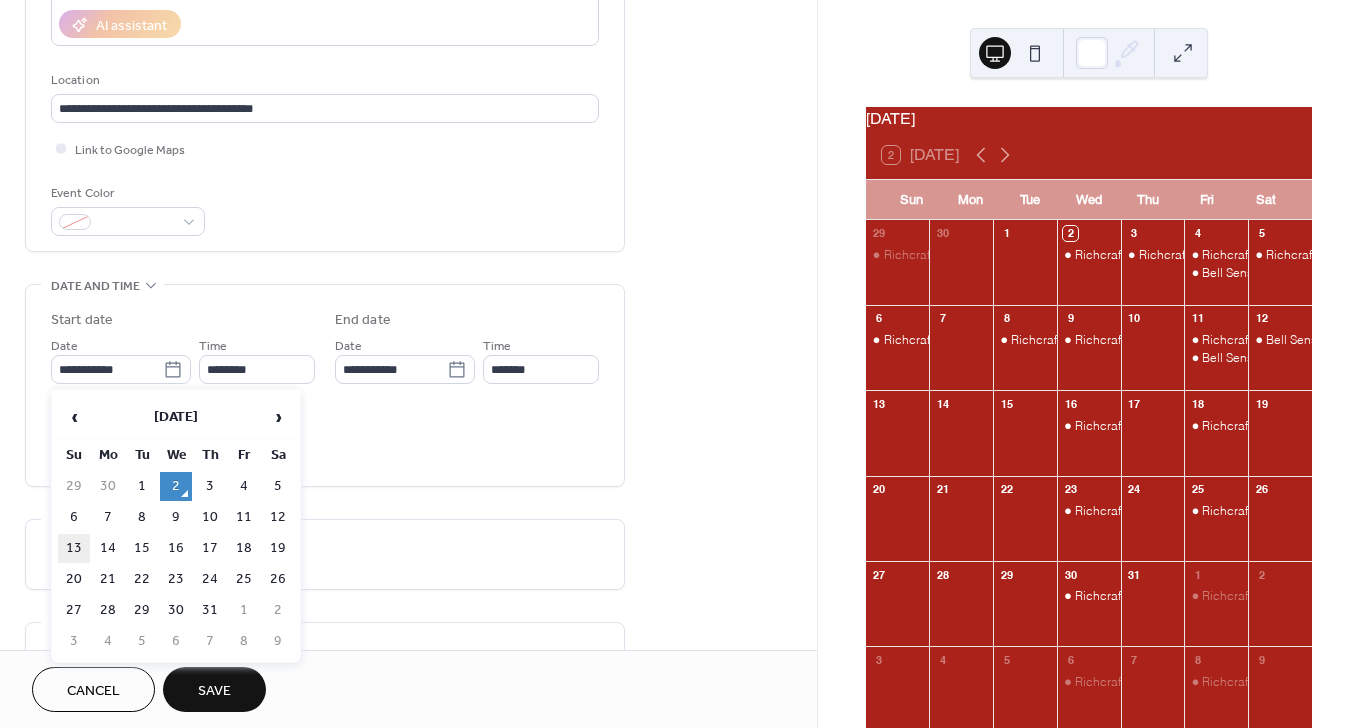 click on "13" at bounding box center [74, 548] 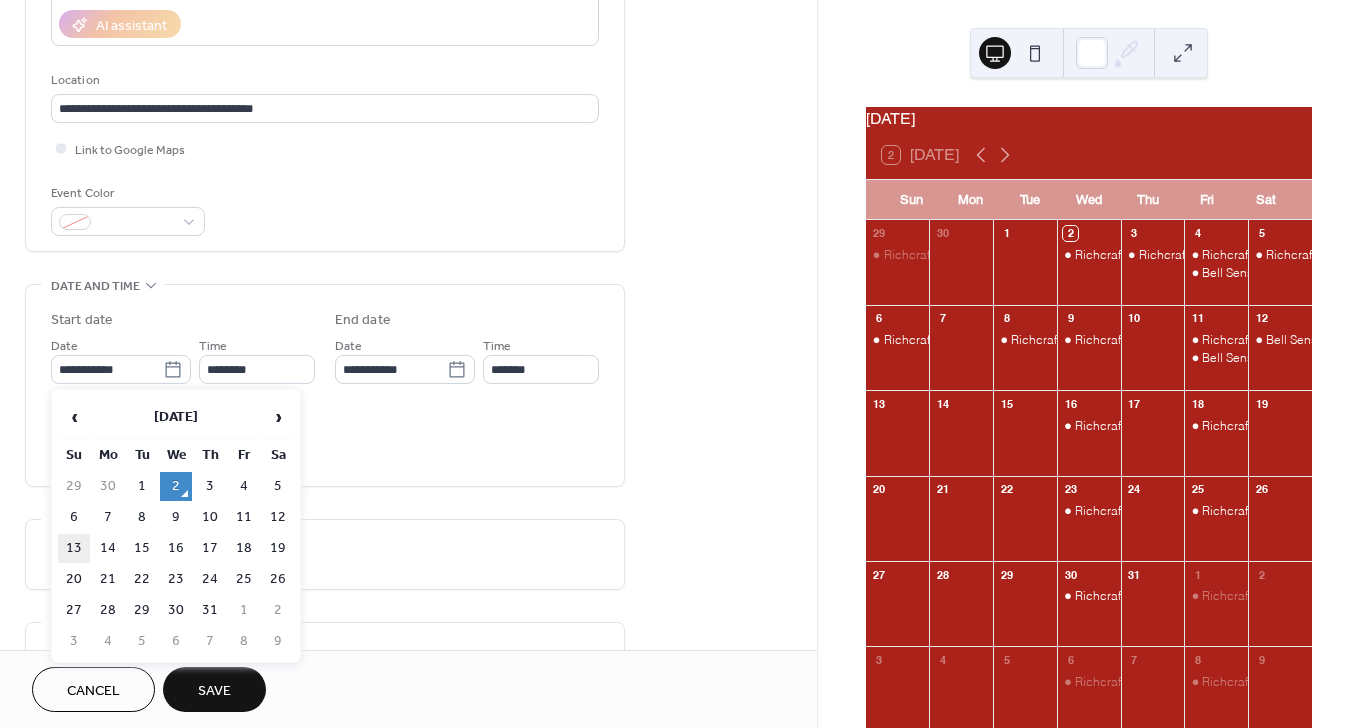 type on "**********" 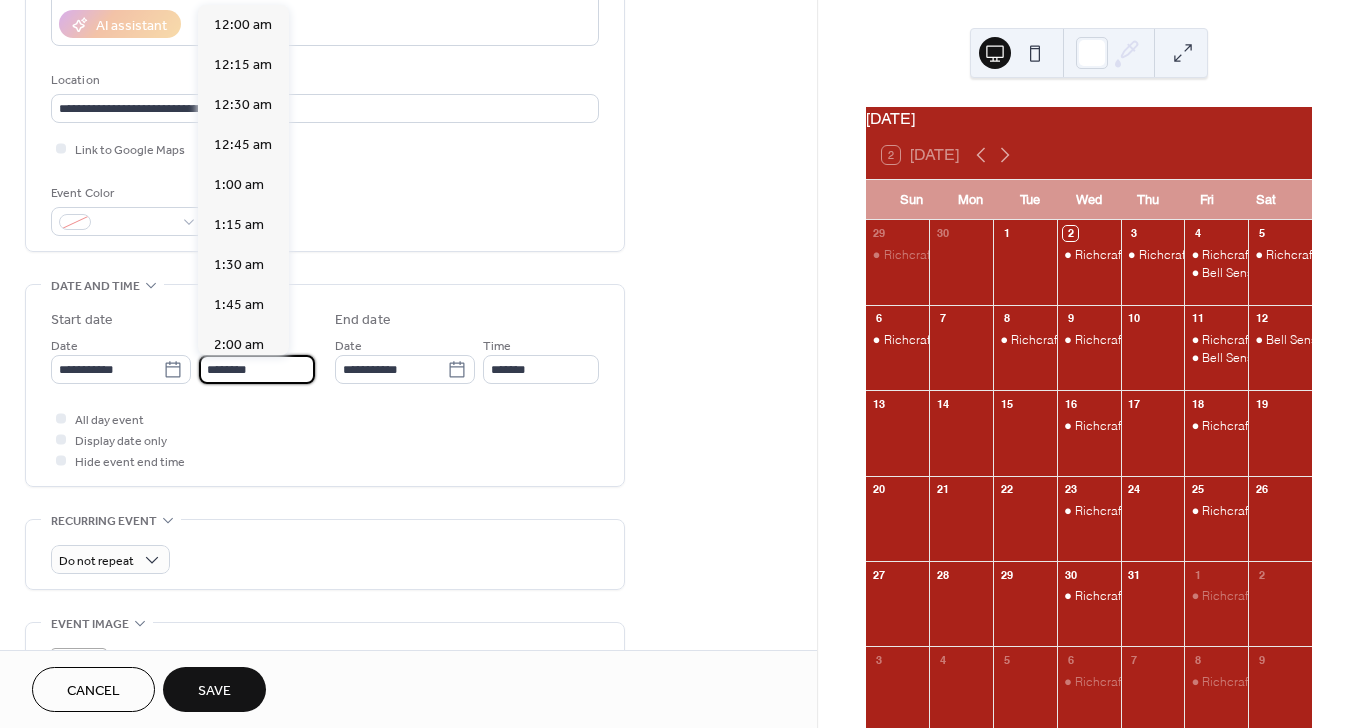 click on "********" at bounding box center (257, 369) 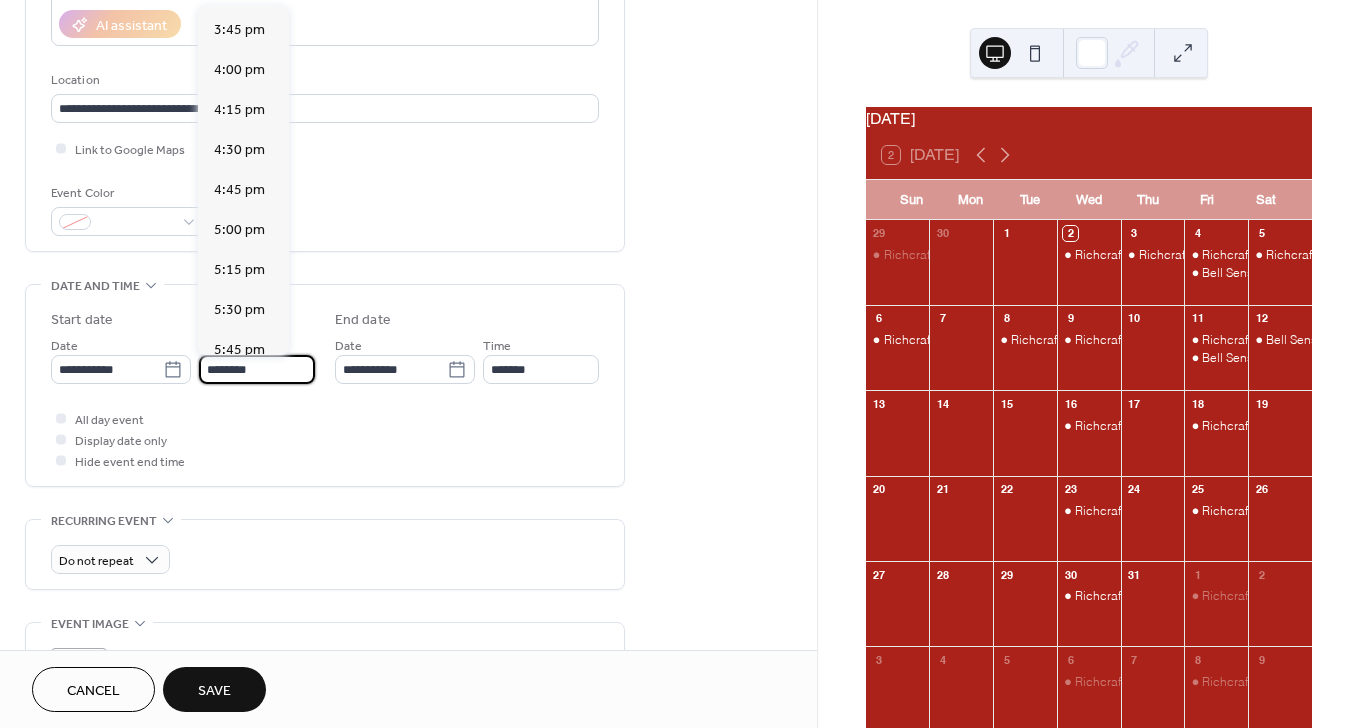 scroll, scrollTop: 2532, scrollLeft: 0, axis: vertical 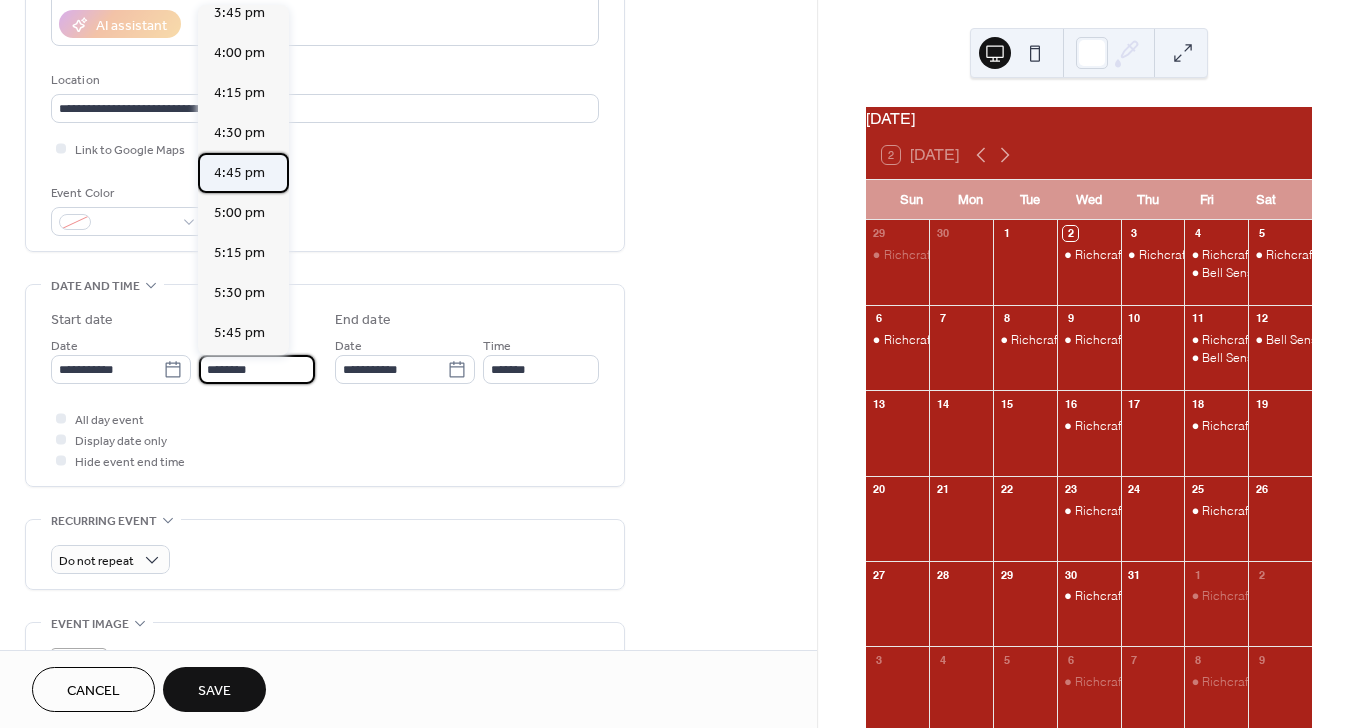 click on "4:45 pm" at bounding box center (239, 173) 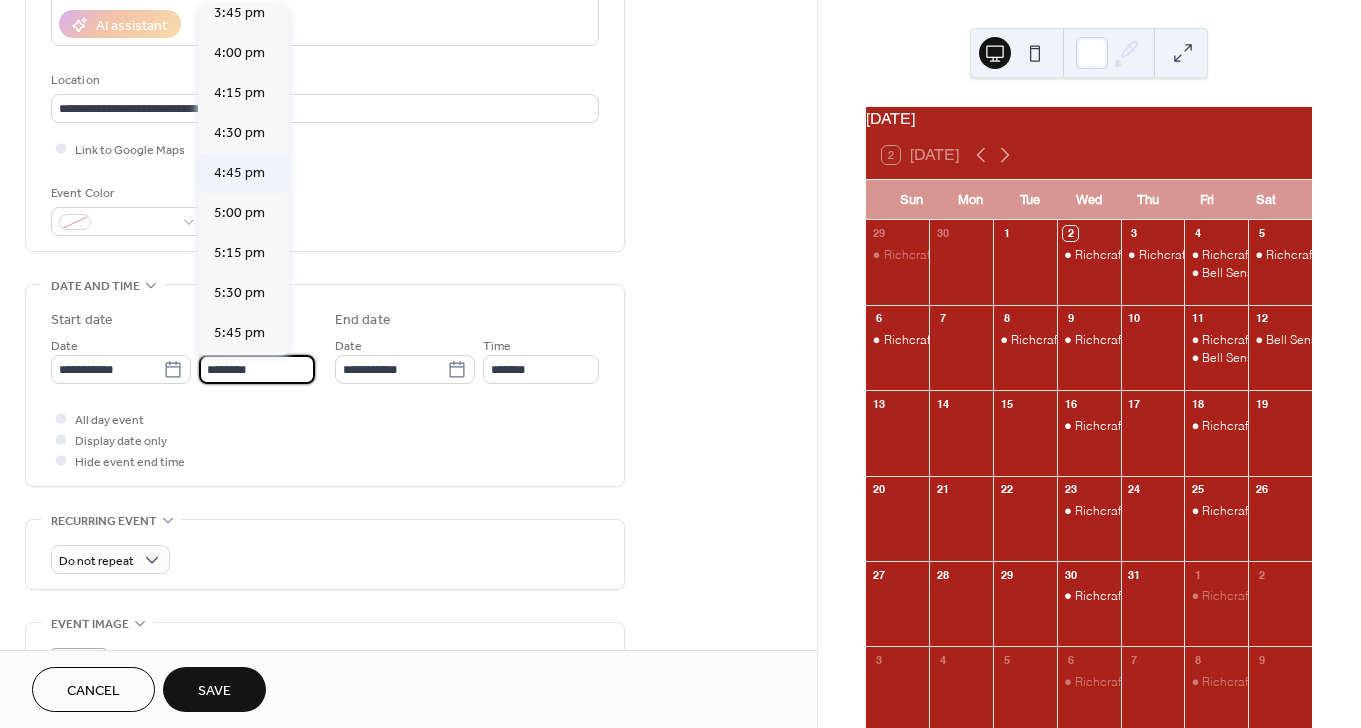 type on "*******" 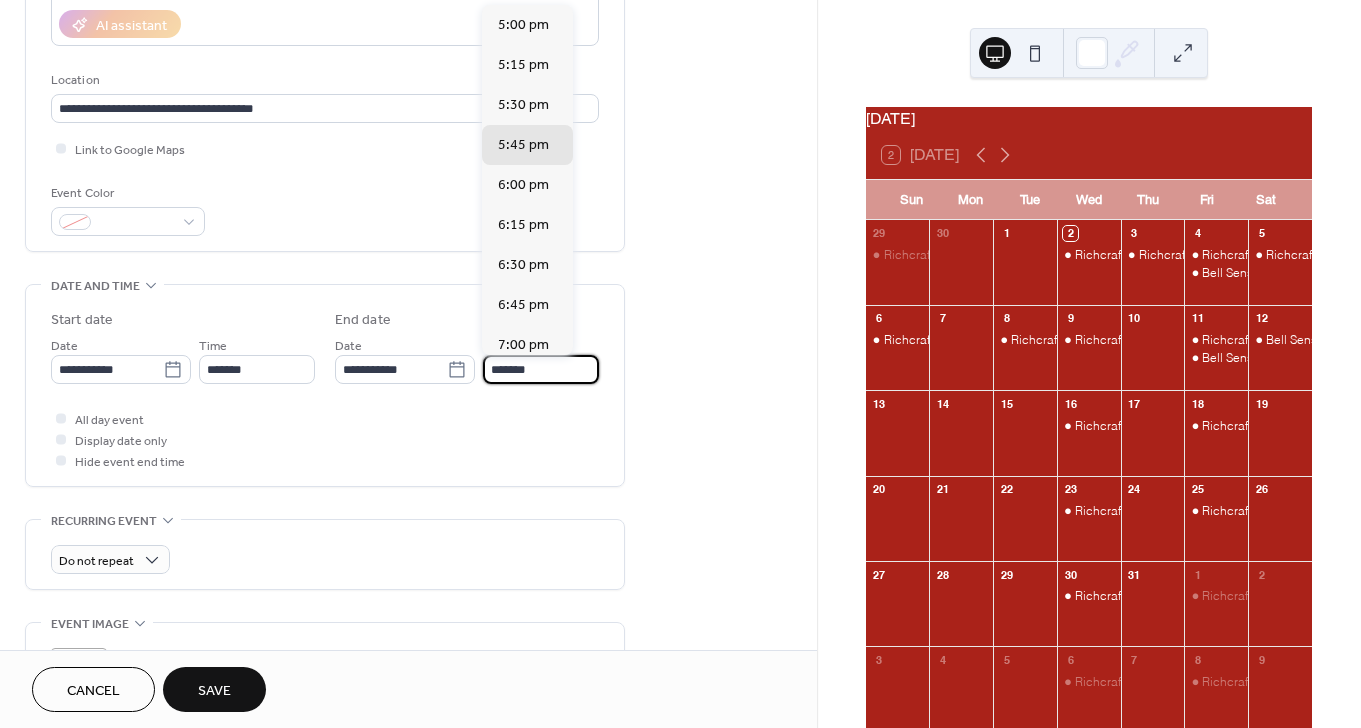 click on "*******" at bounding box center [541, 369] 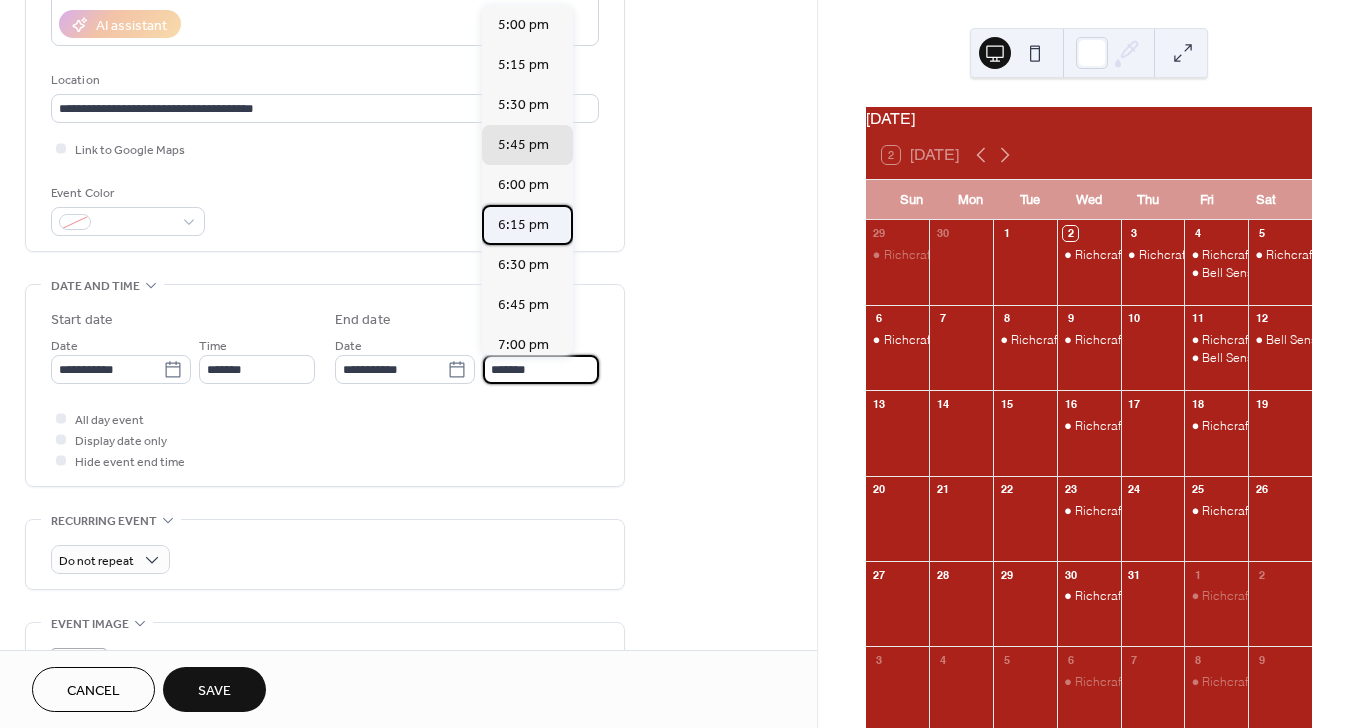 click on "6:15 pm" at bounding box center [523, 225] 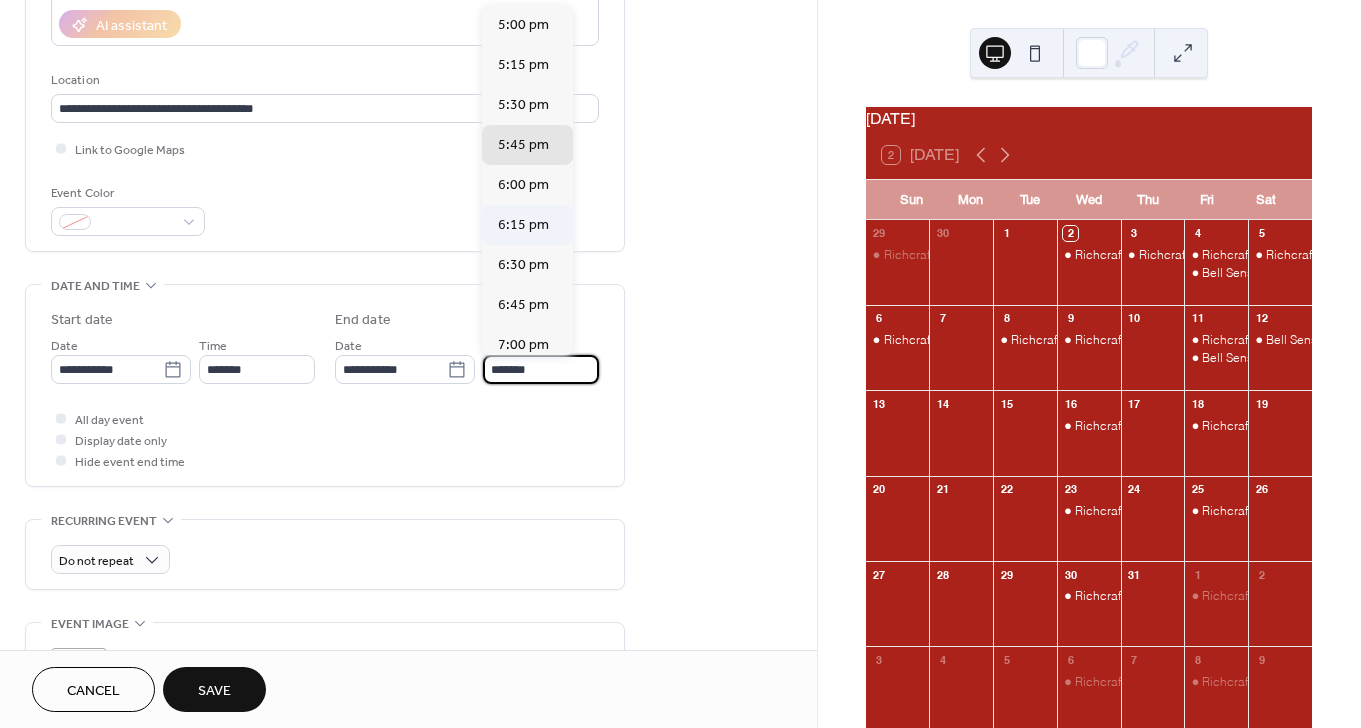 type on "*******" 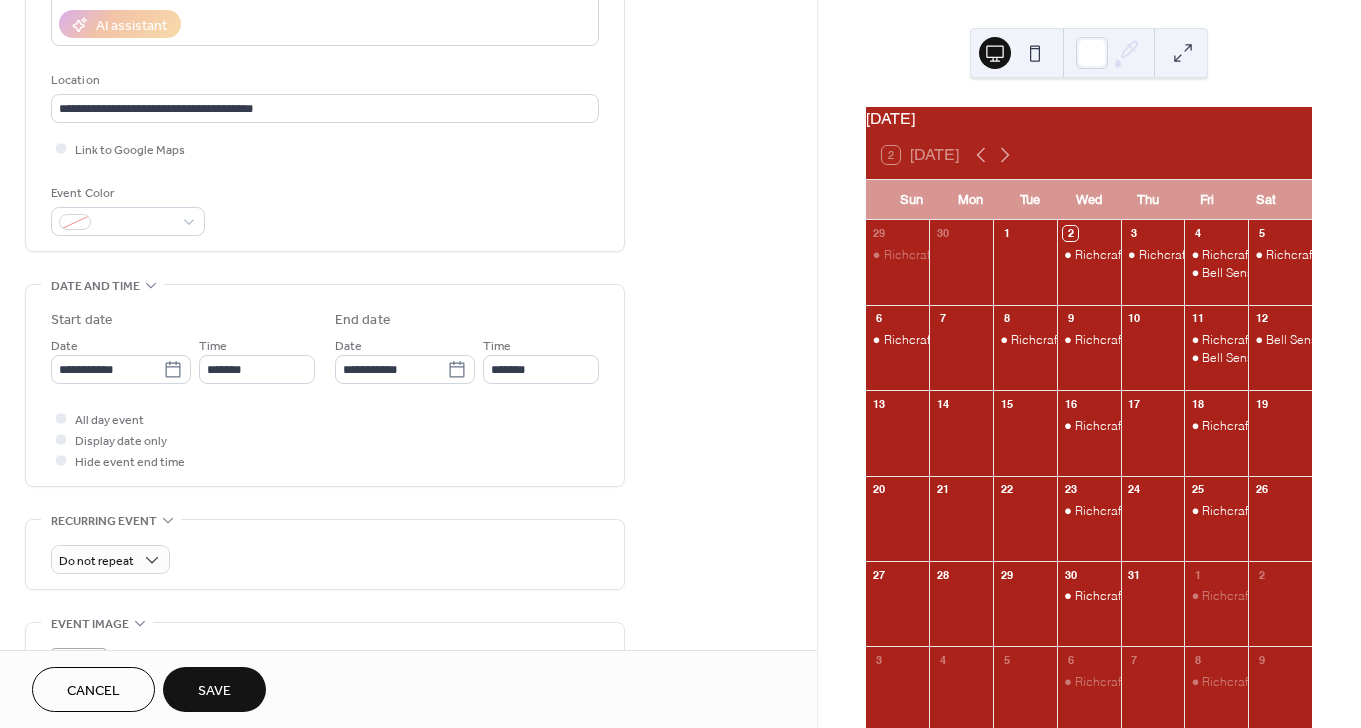 click on "Save" at bounding box center [214, 689] 